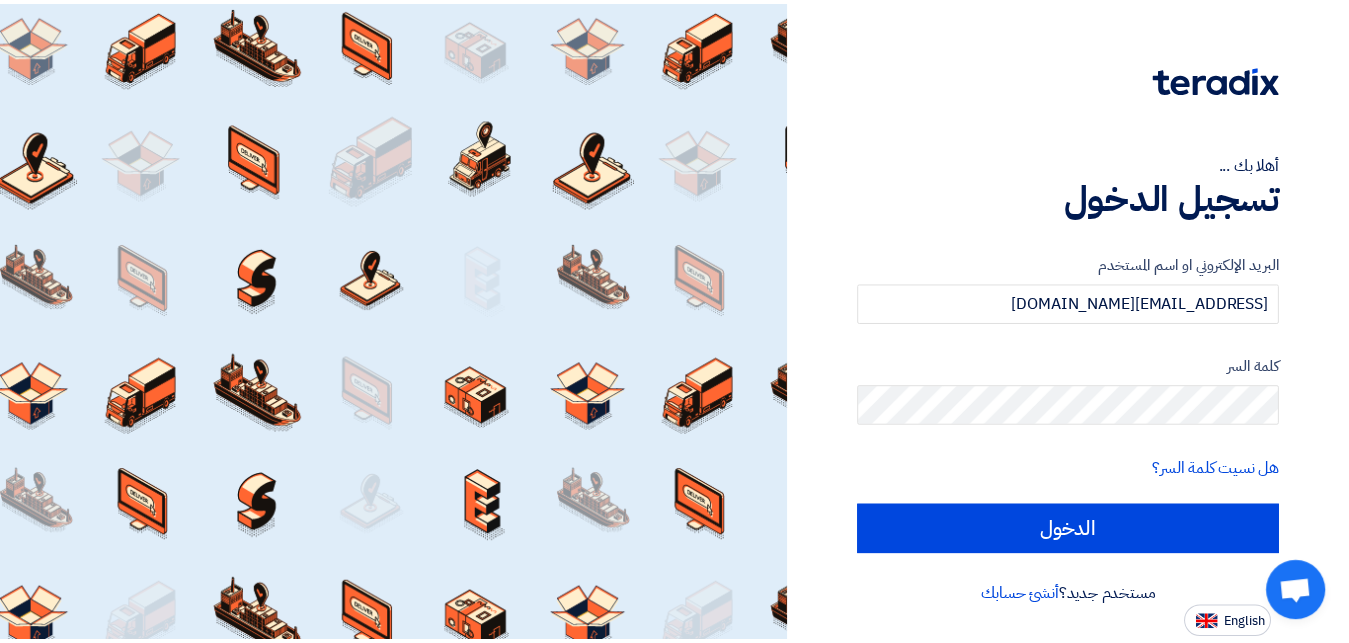 scroll, scrollTop: 0, scrollLeft: 0, axis: both 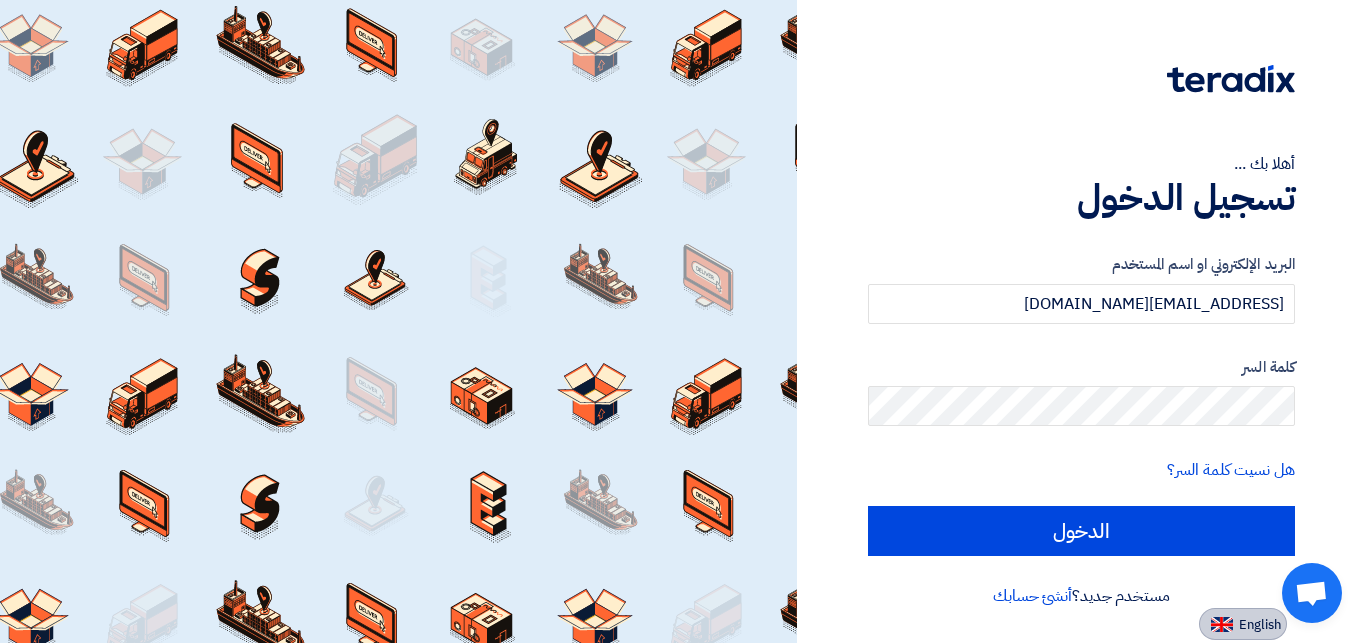 click on "English" 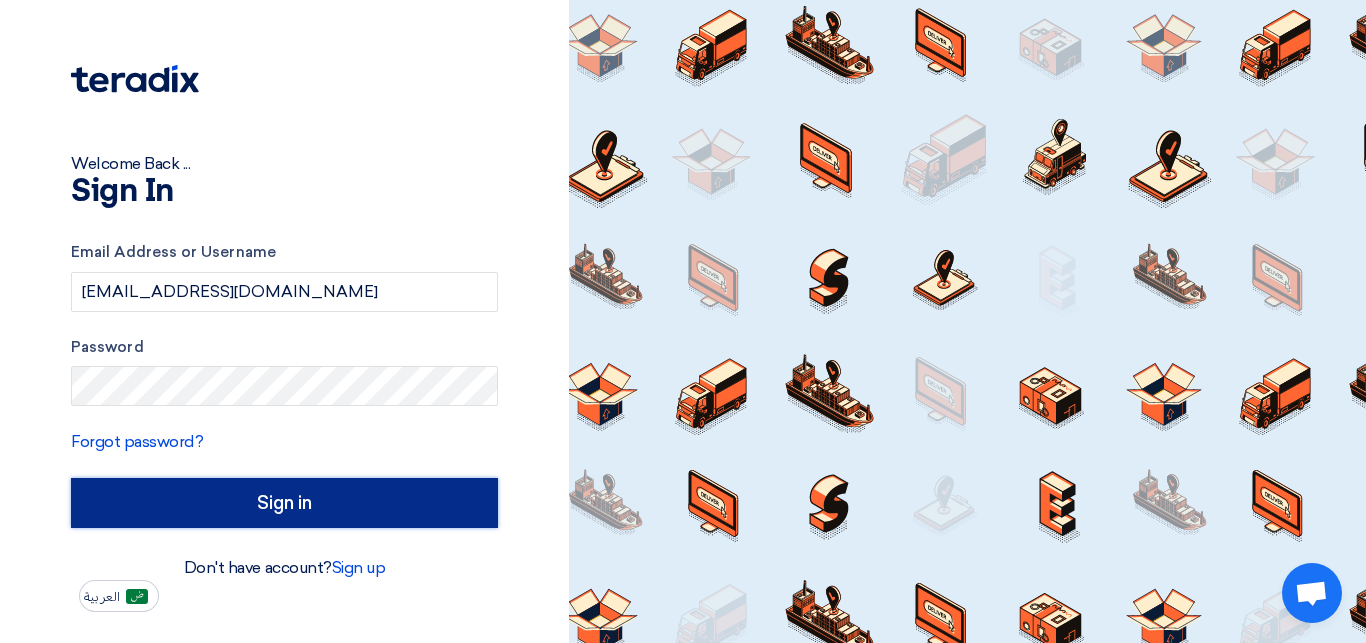 click on "Sign in" 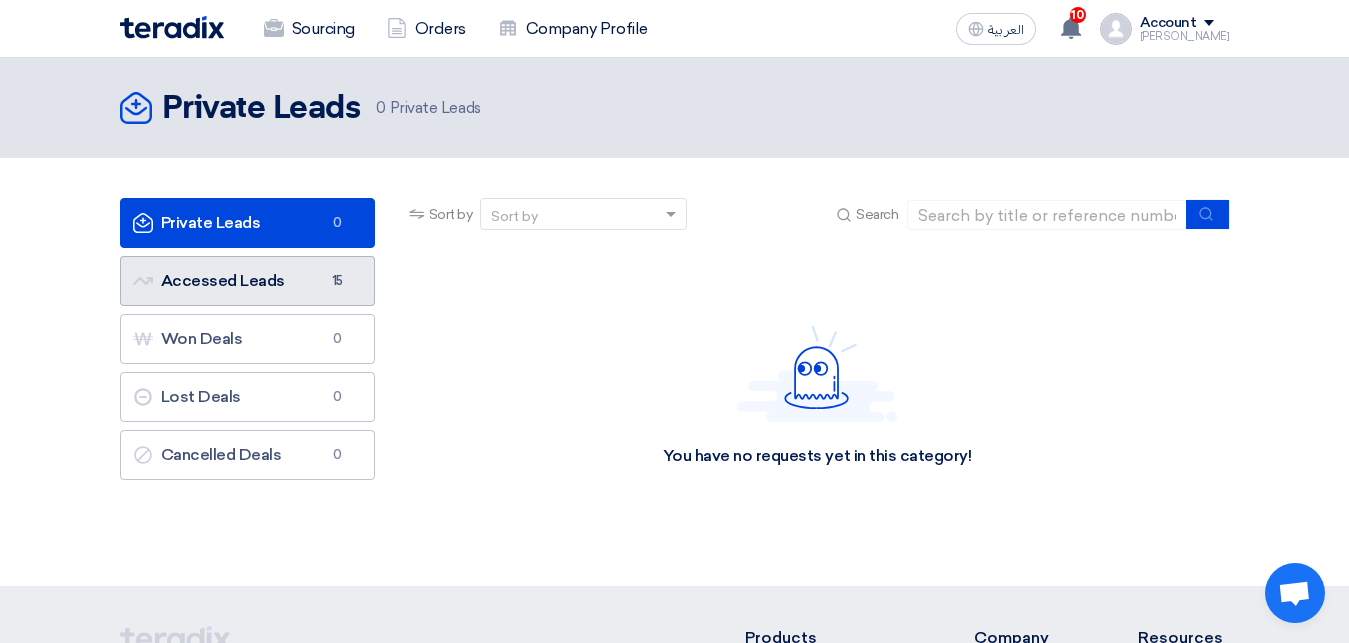 click on "Accessed Leads
Accessed Leads
15" 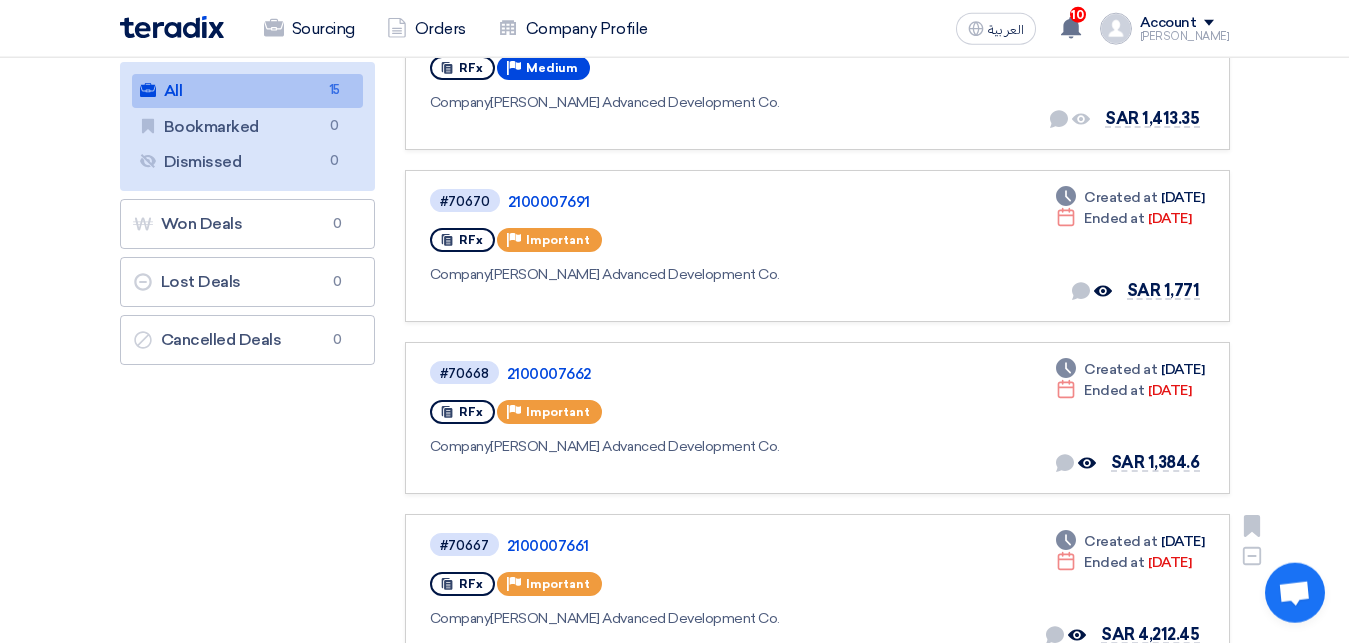 scroll, scrollTop: 0, scrollLeft: 0, axis: both 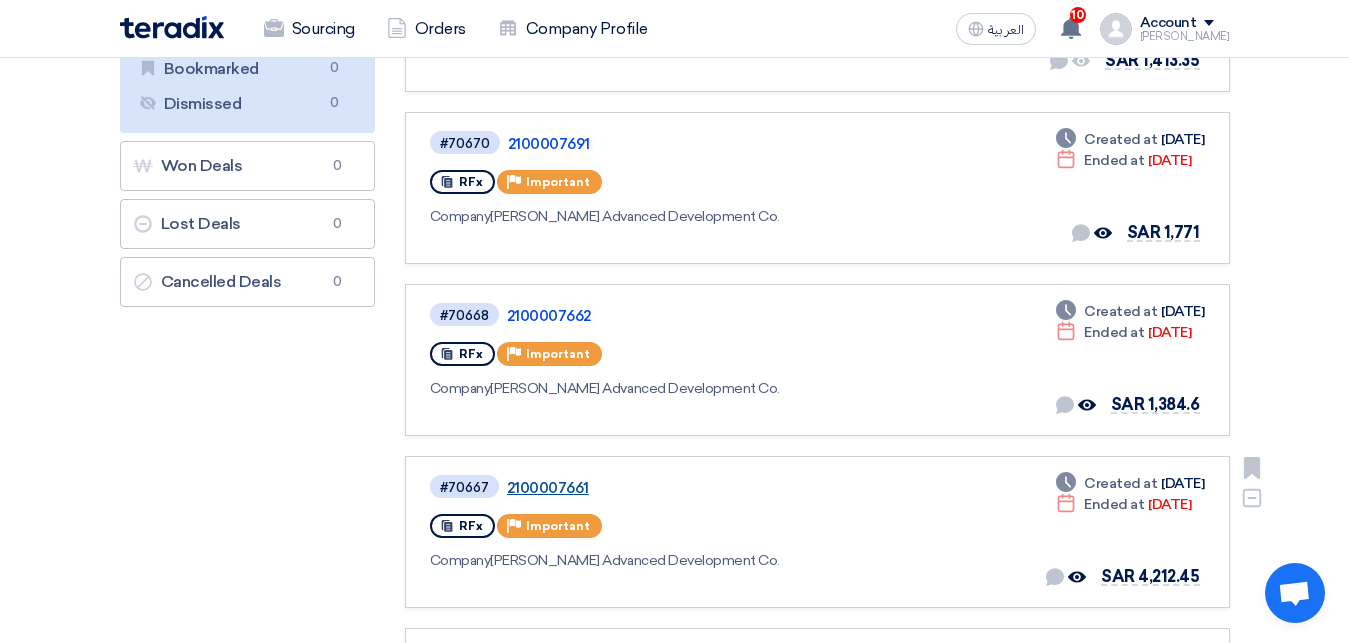 click on "2100007661" 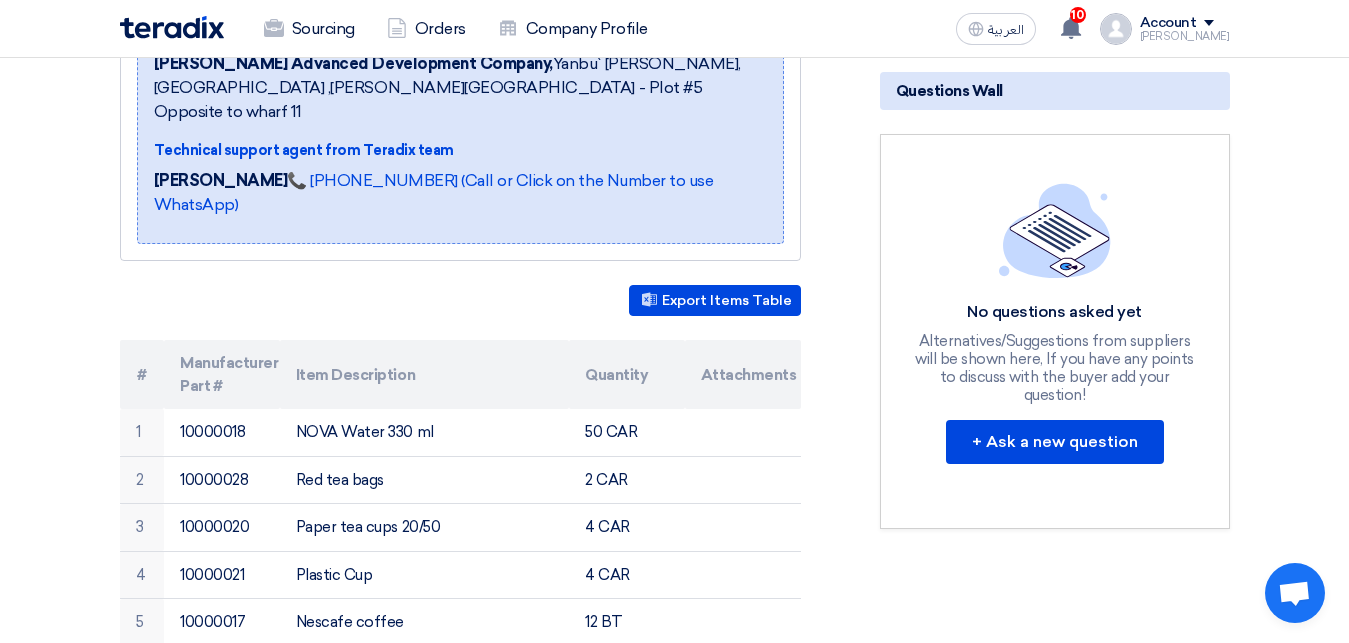 scroll, scrollTop: 0, scrollLeft: 0, axis: both 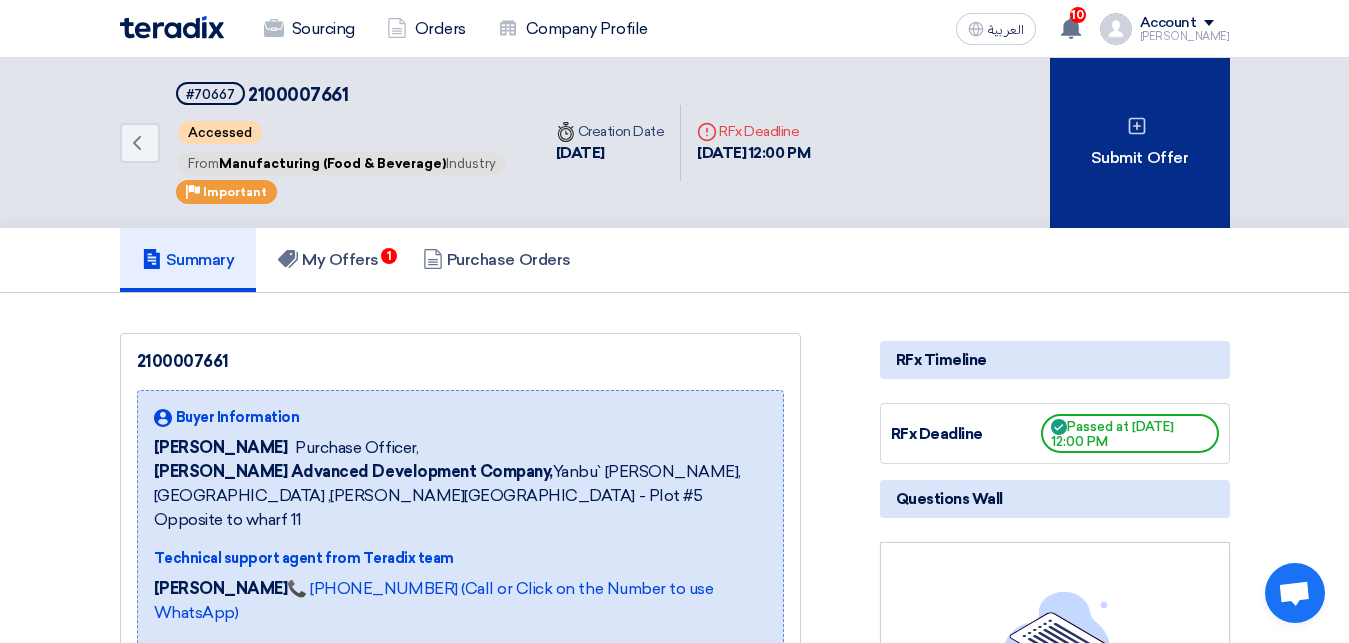 click on "Submit Offer" 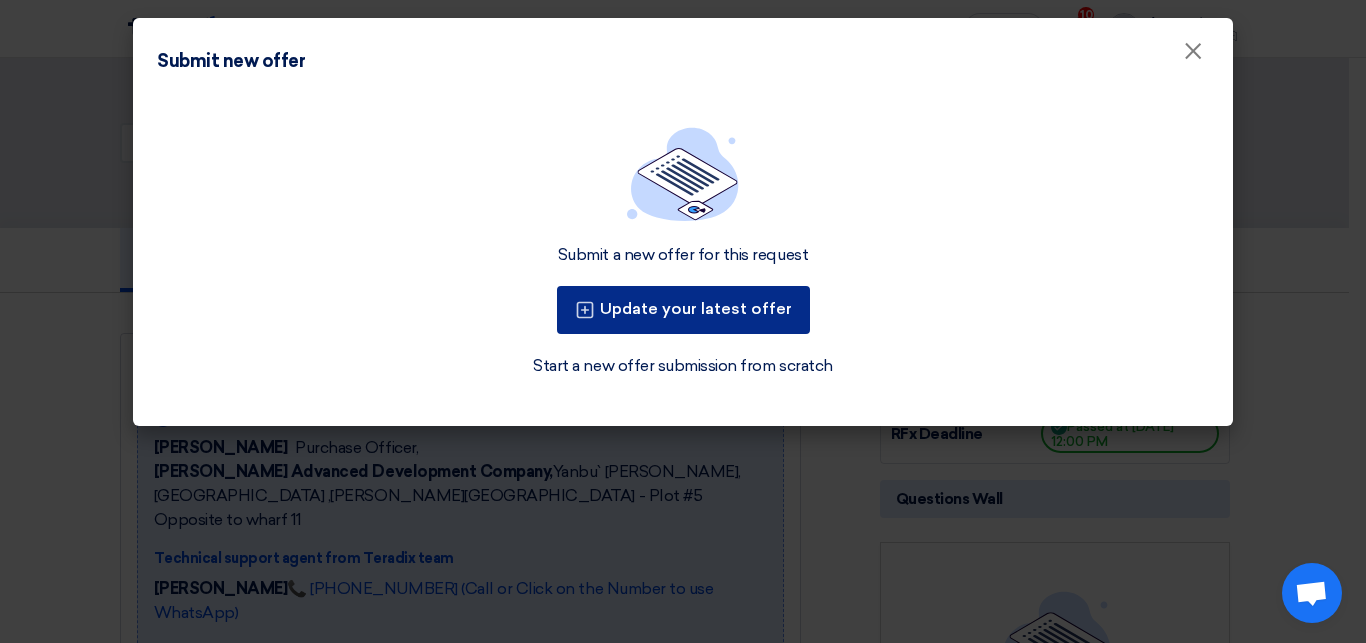 click on "Update your latest offer" 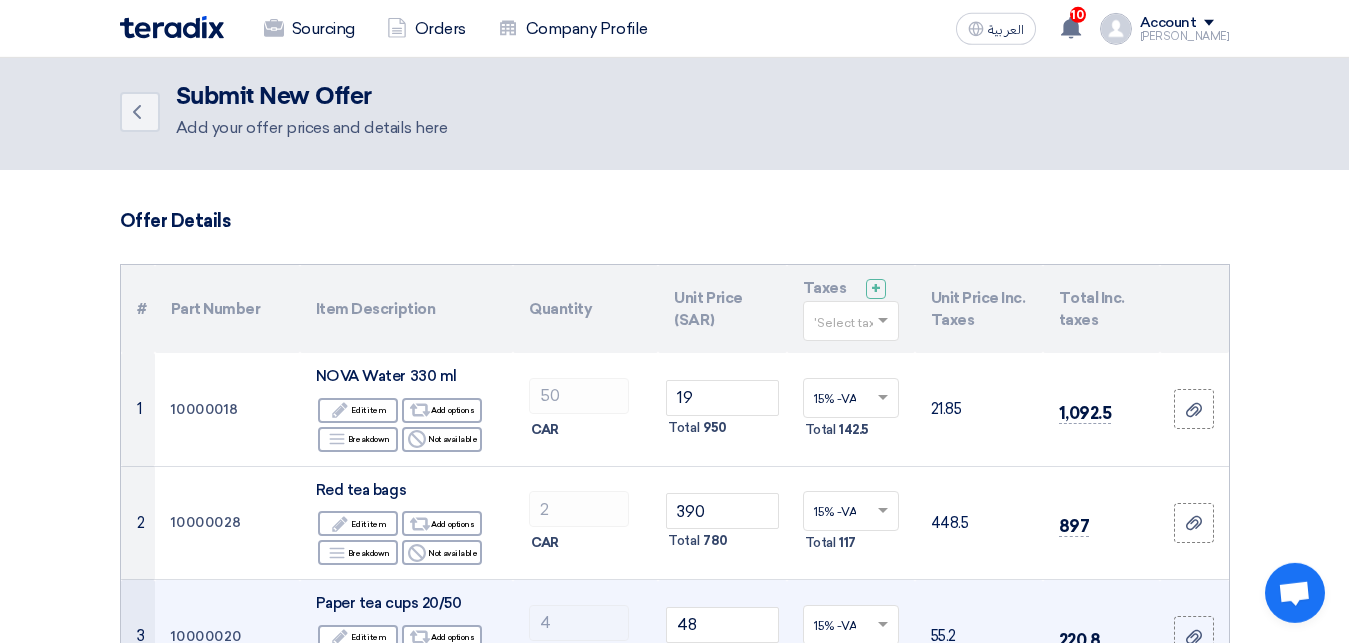 scroll, scrollTop: 0, scrollLeft: 0, axis: both 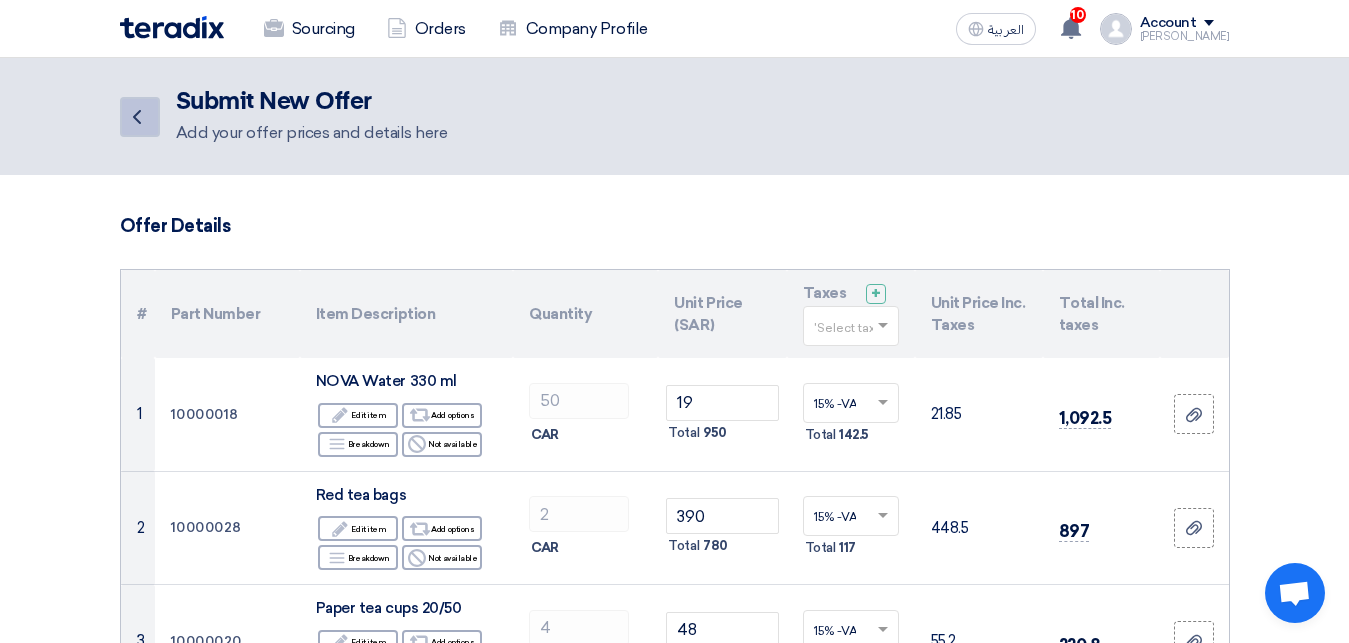 click on "Back" 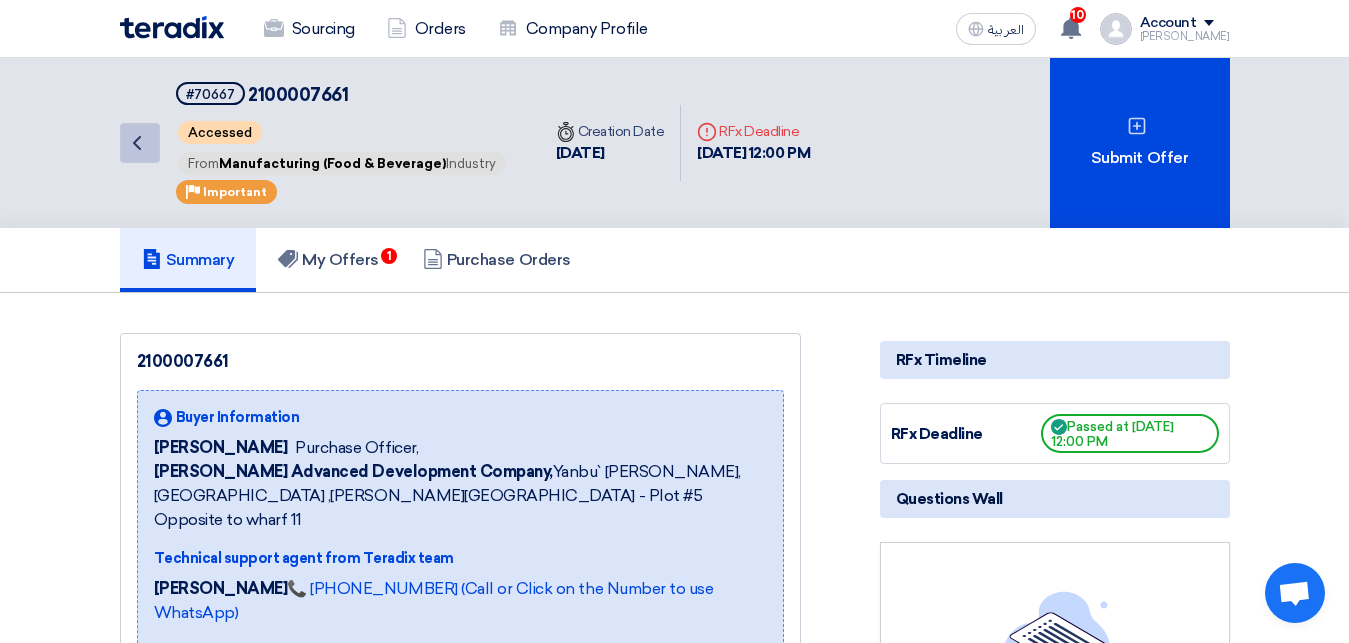 click on "Back" 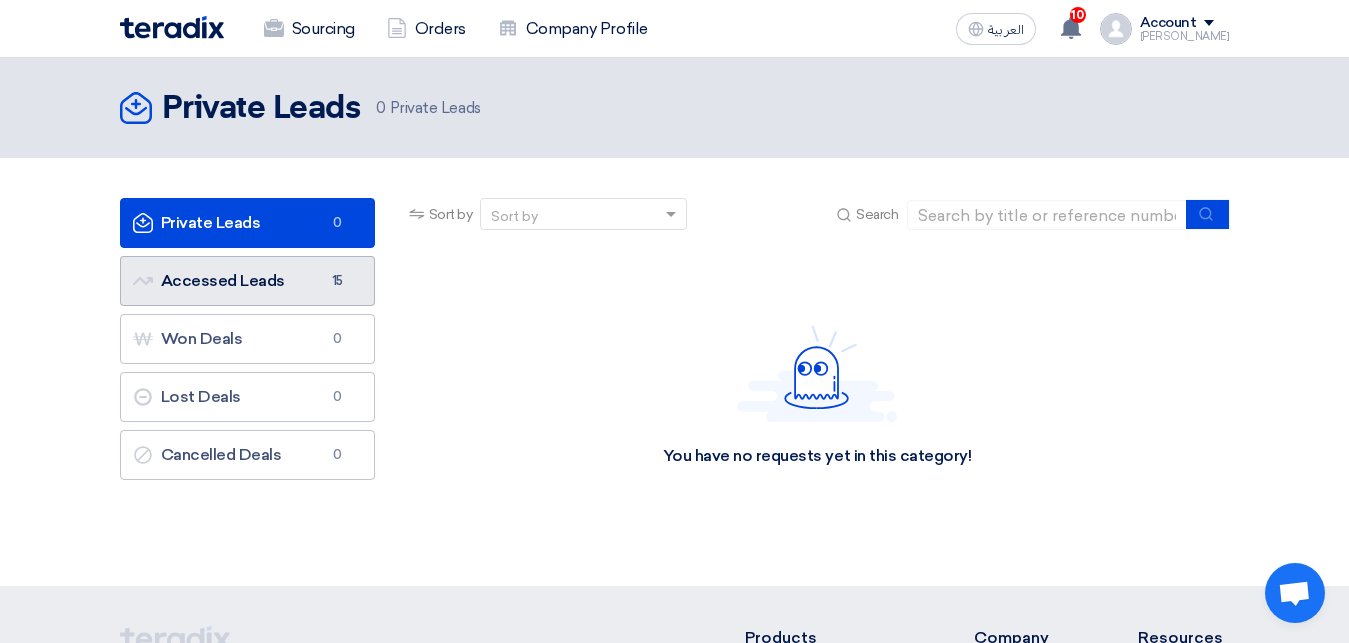 click on "Accessed Leads
Accessed Leads
15" 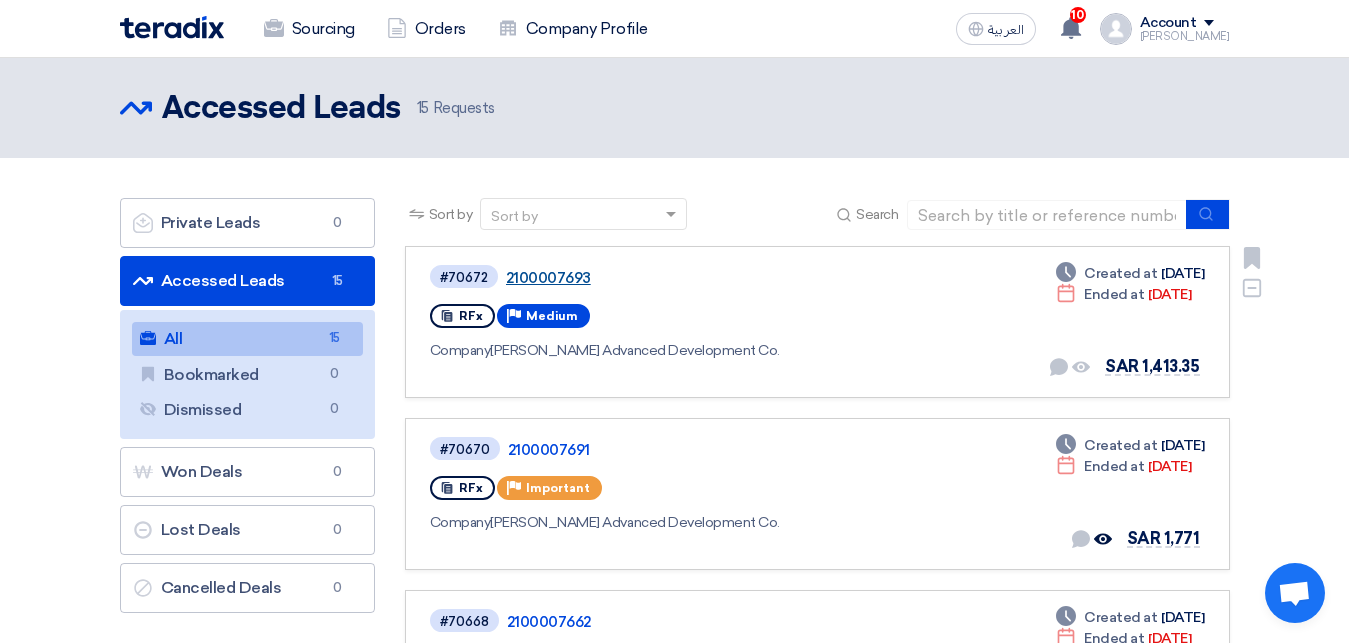 click on "2100007693" 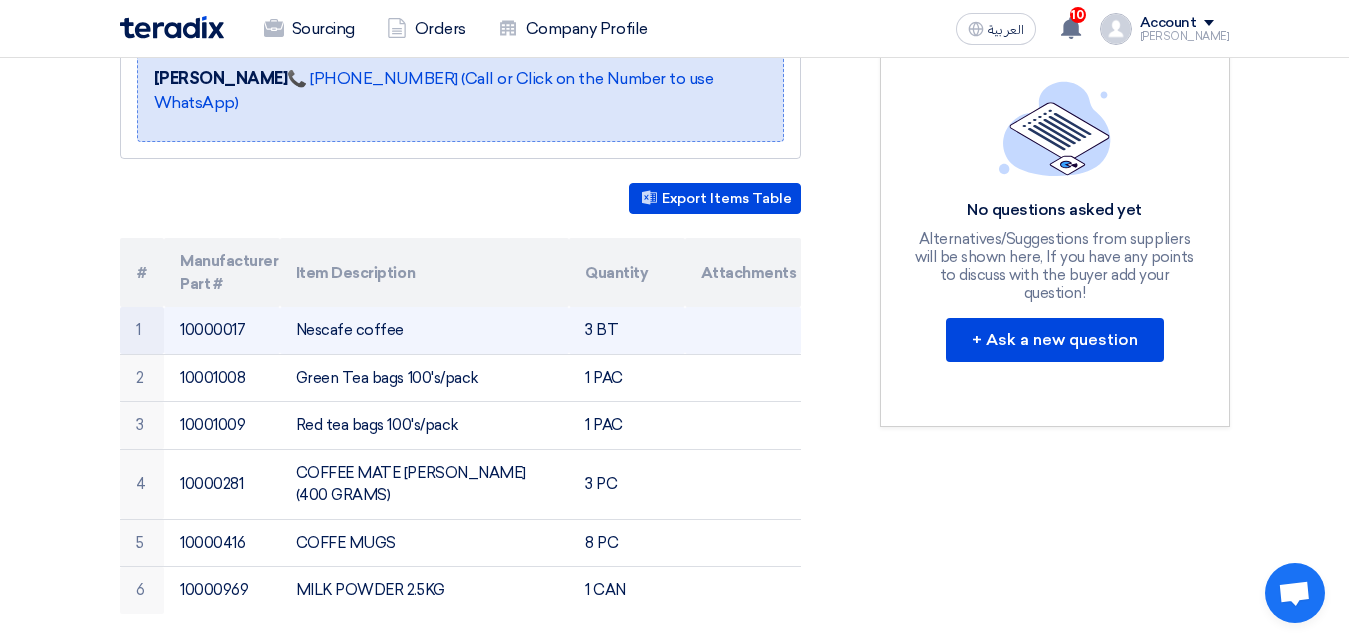 scroll, scrollTop: 0, scrollLeft: 0, axis: both 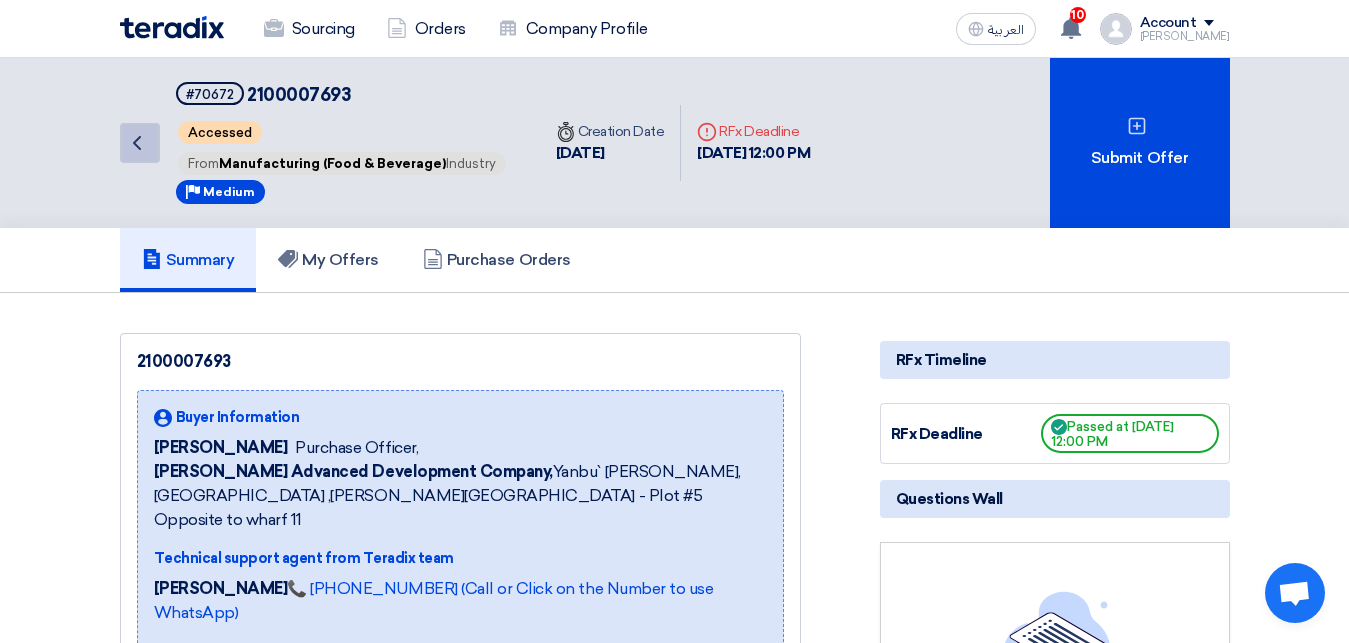 click on "Back" 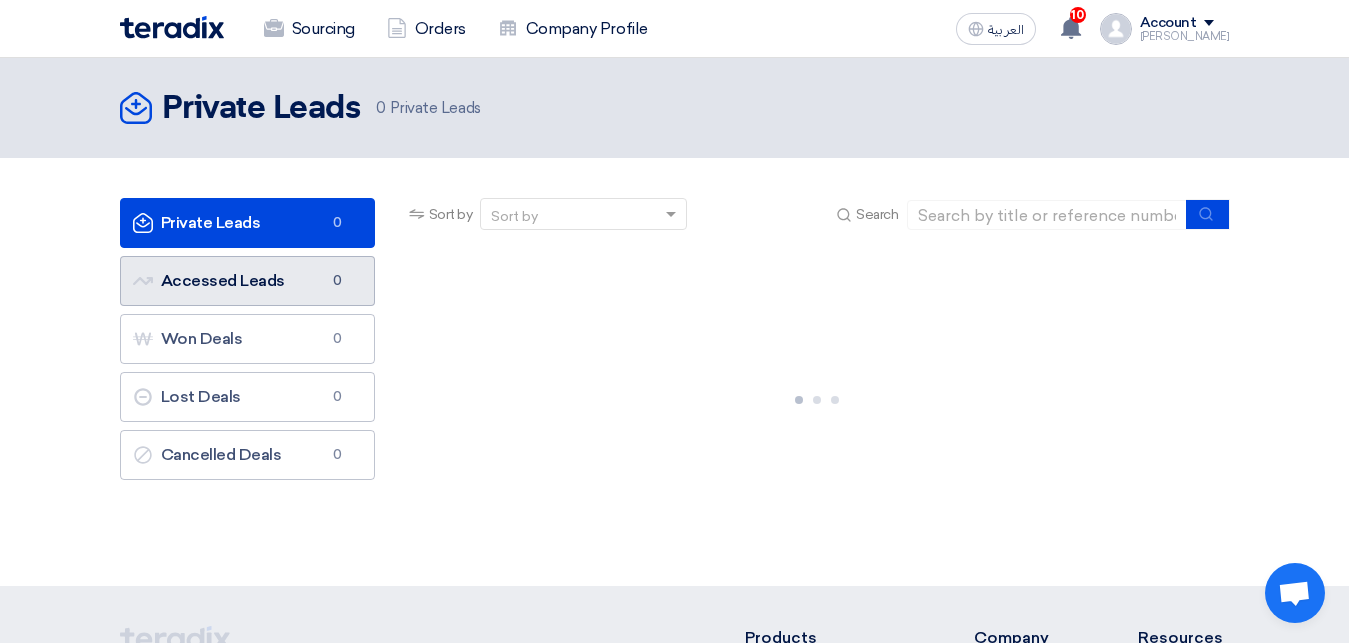 click on "Accessed Leads
Accessed Leads
0" 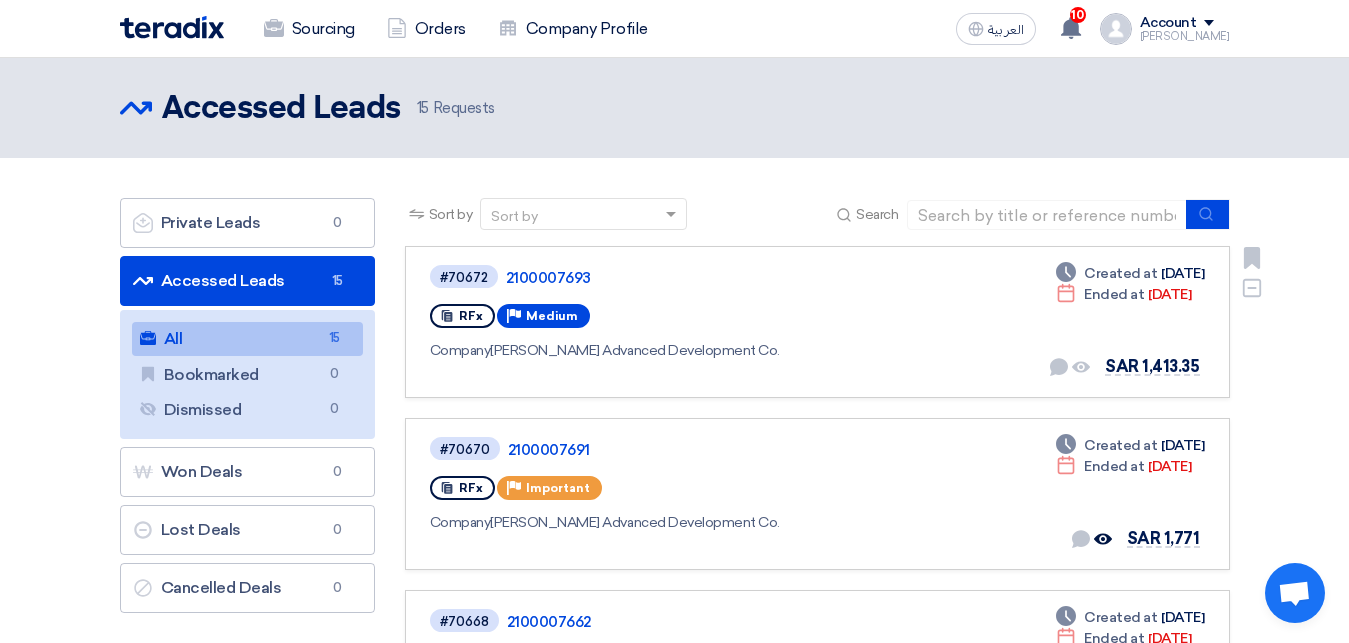 scroll, scrollTop: 102, scrollLeft: 0, axis: vertical 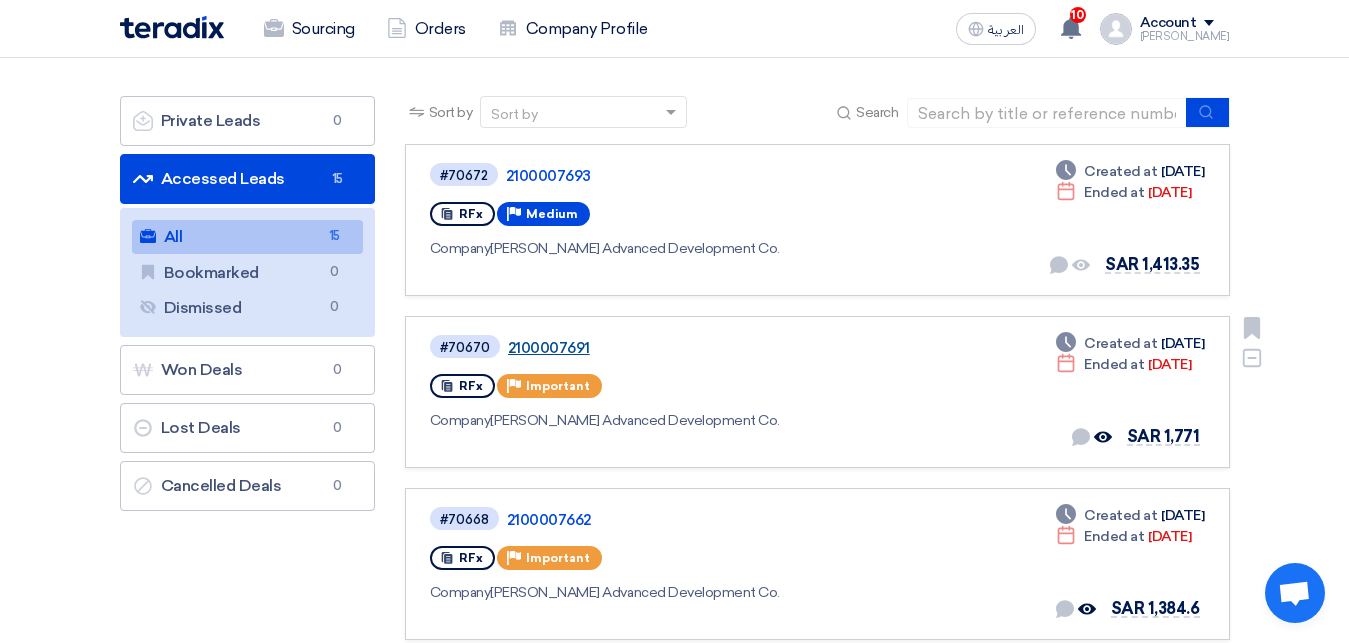 click on "2100007691" 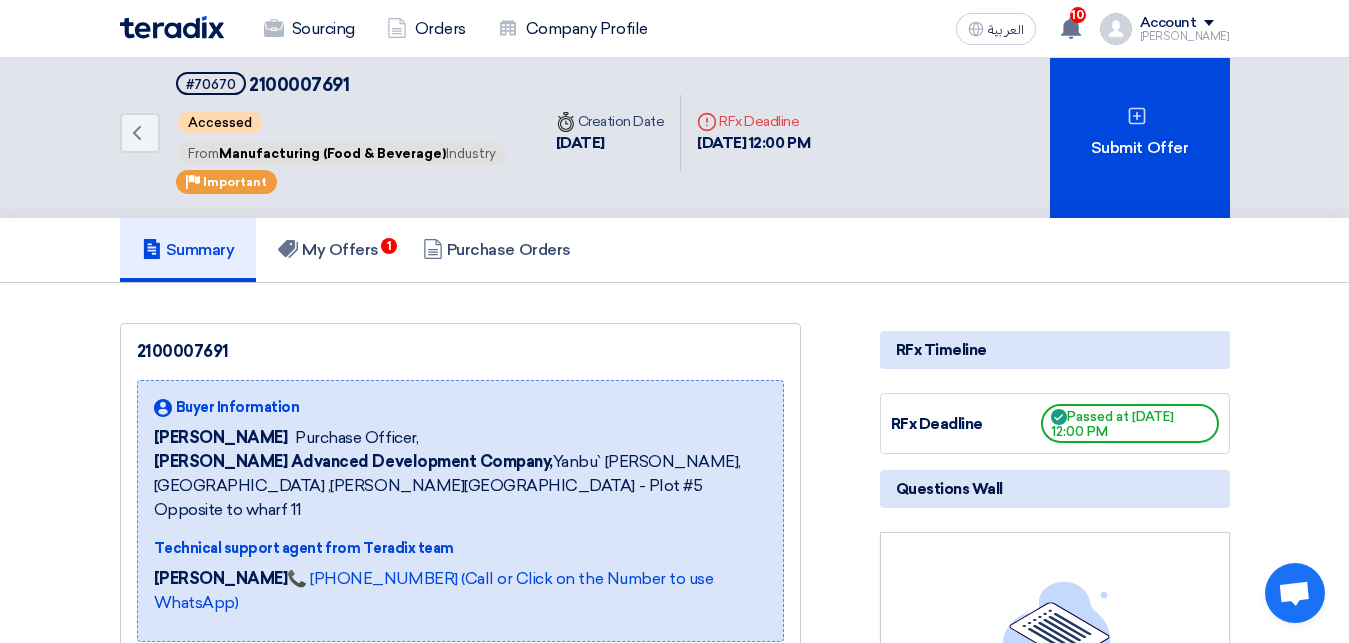 scroll, scrollTop: 0, scrollLeft: 0, axis: both 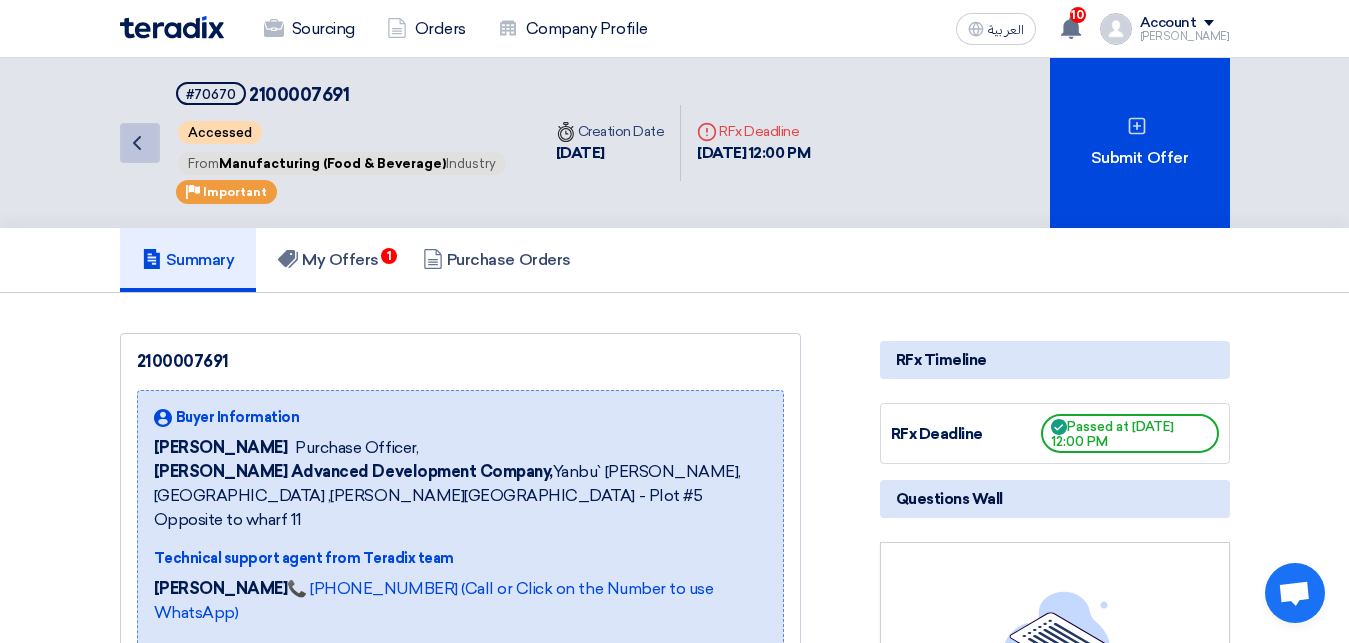 click on "Back" 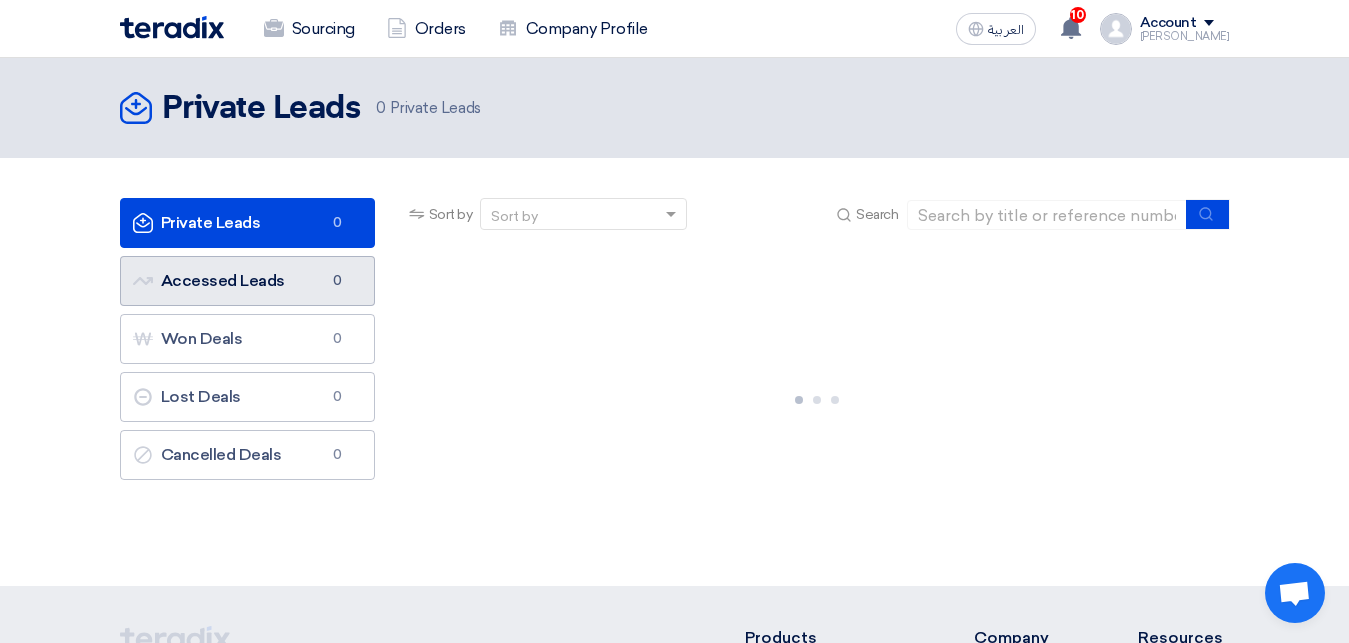 click on "Accessed Leads
Accessed Leads
0" 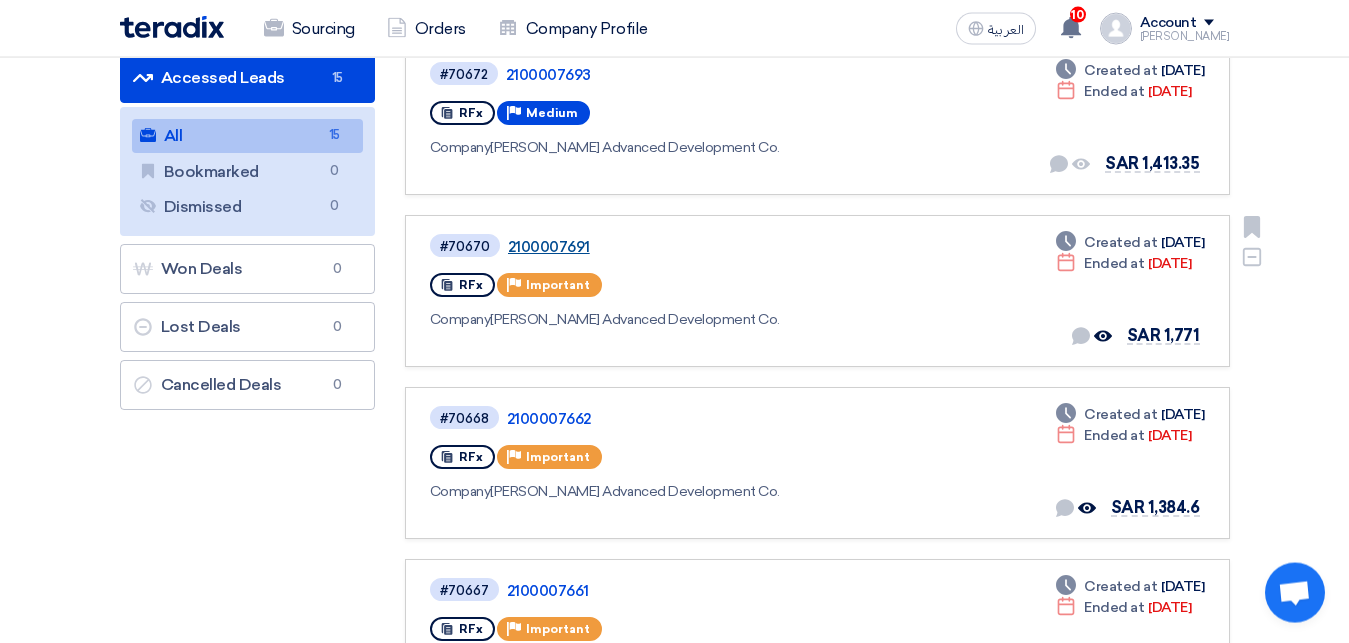scroll, scrollTop: 204, scrollLeft: 0, axis: vertical 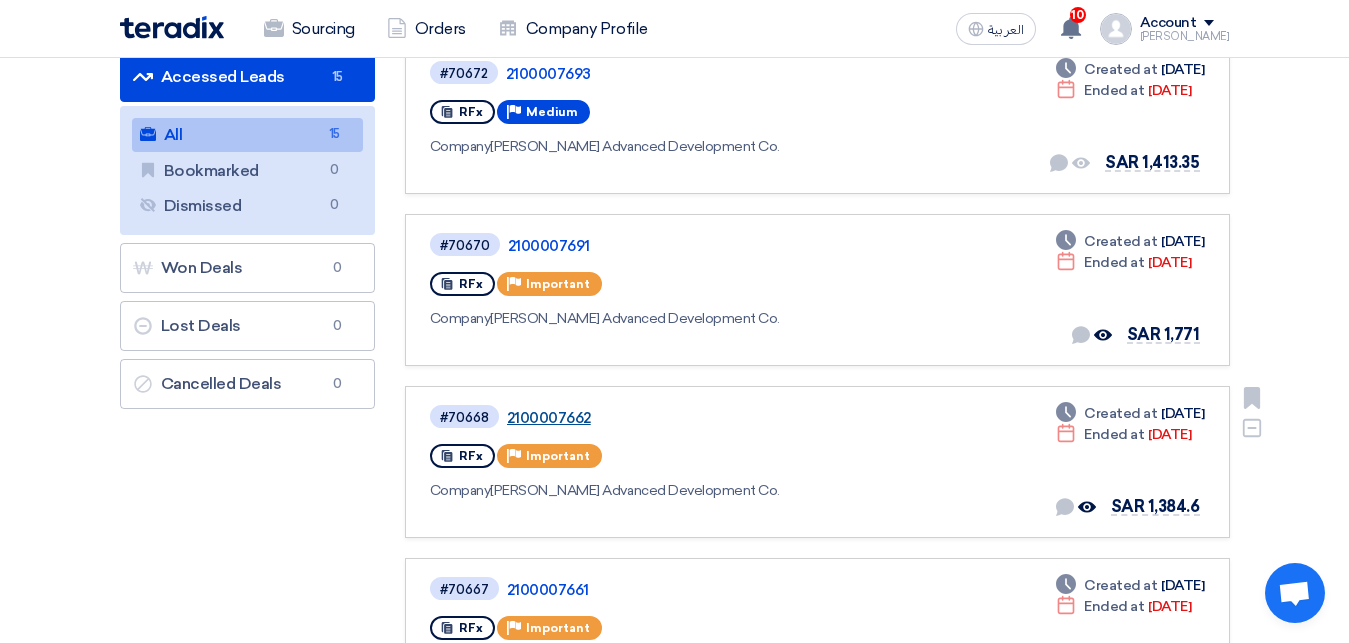 click on "2100007662" 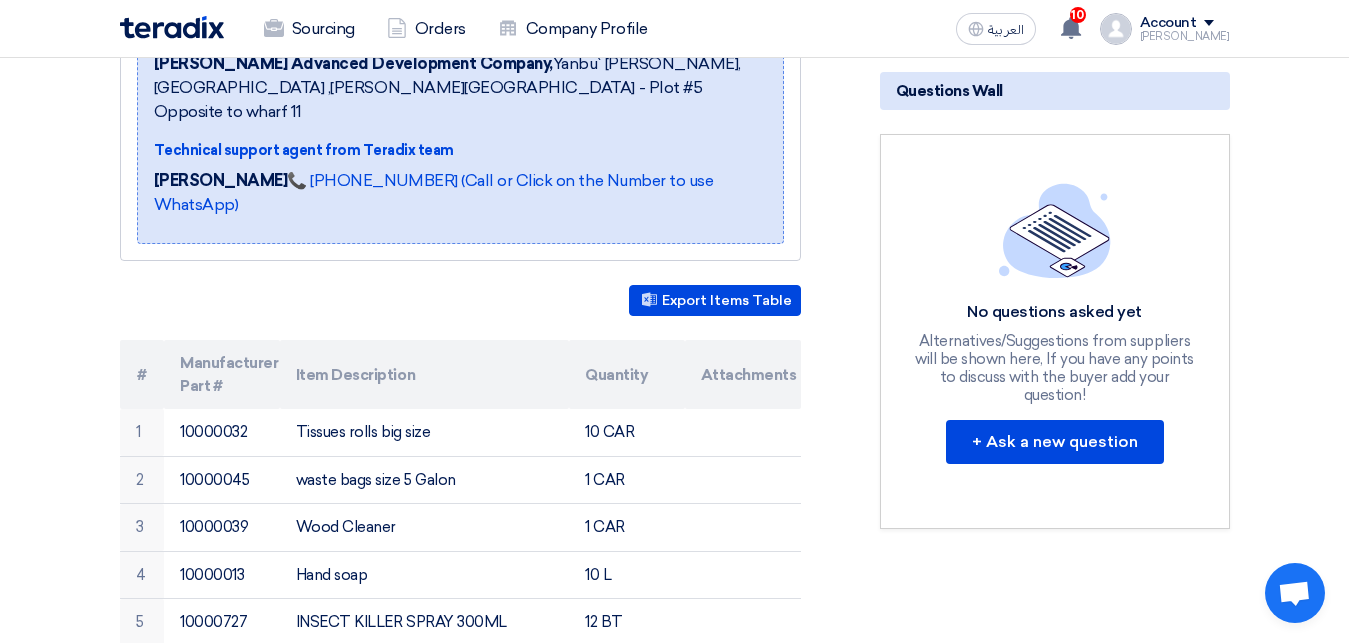 scroll, scrollTop: 0, scrollLeft: 0, axis: both 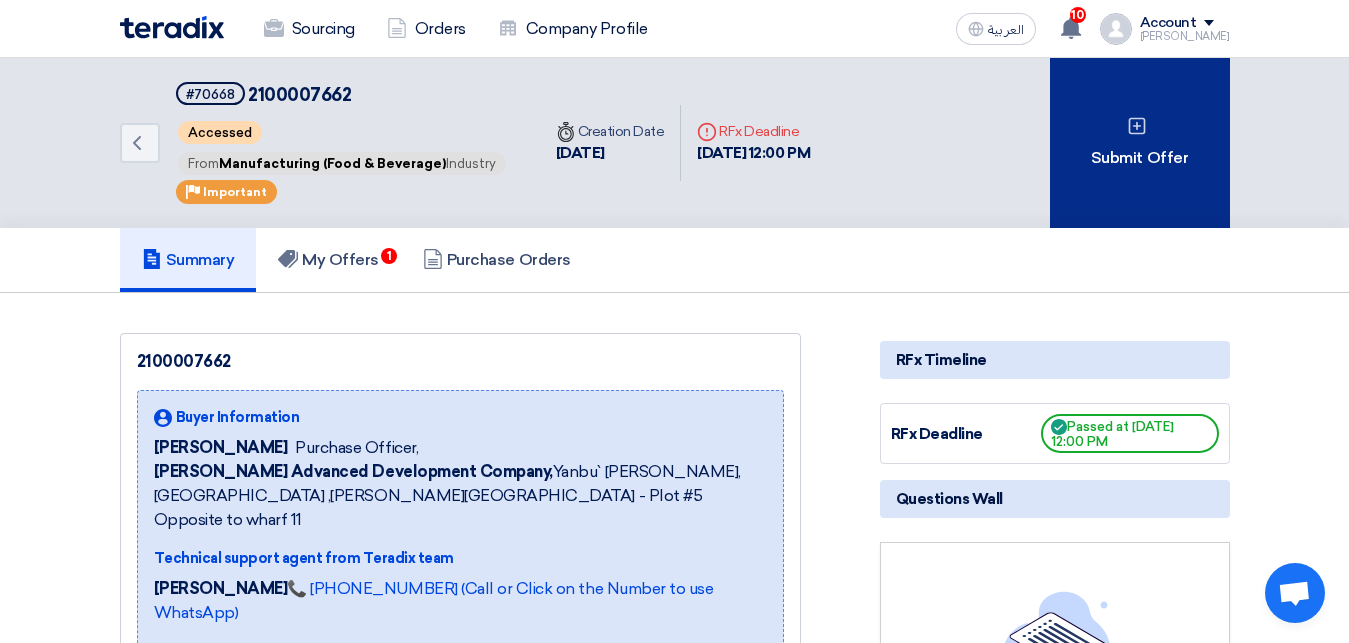 click on "Submit Offer" 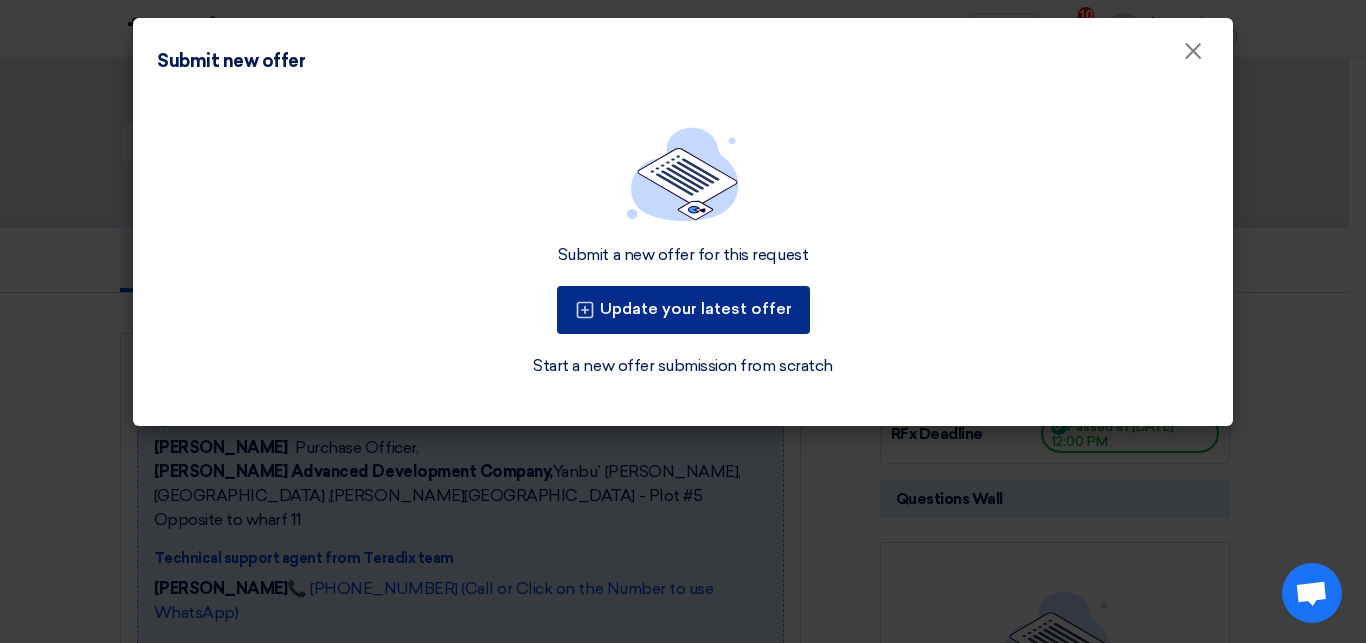 click 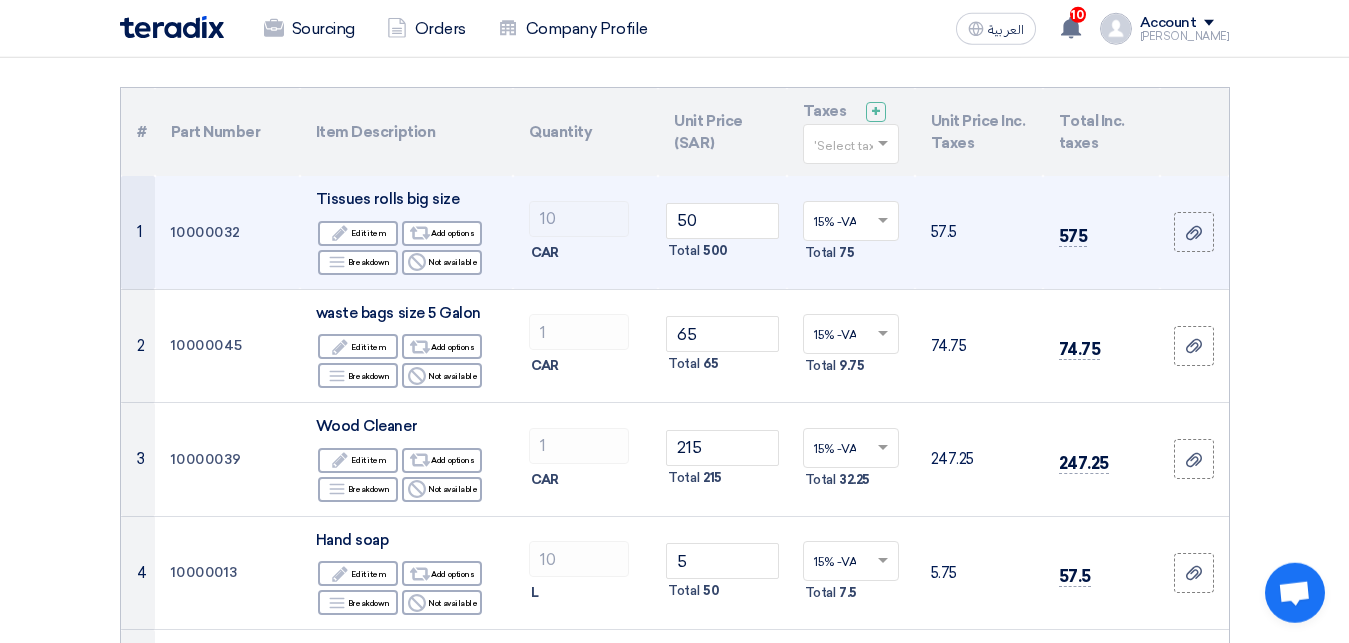 scroll, scrollTop: 102, scrollLeft: 0, axis: vertical 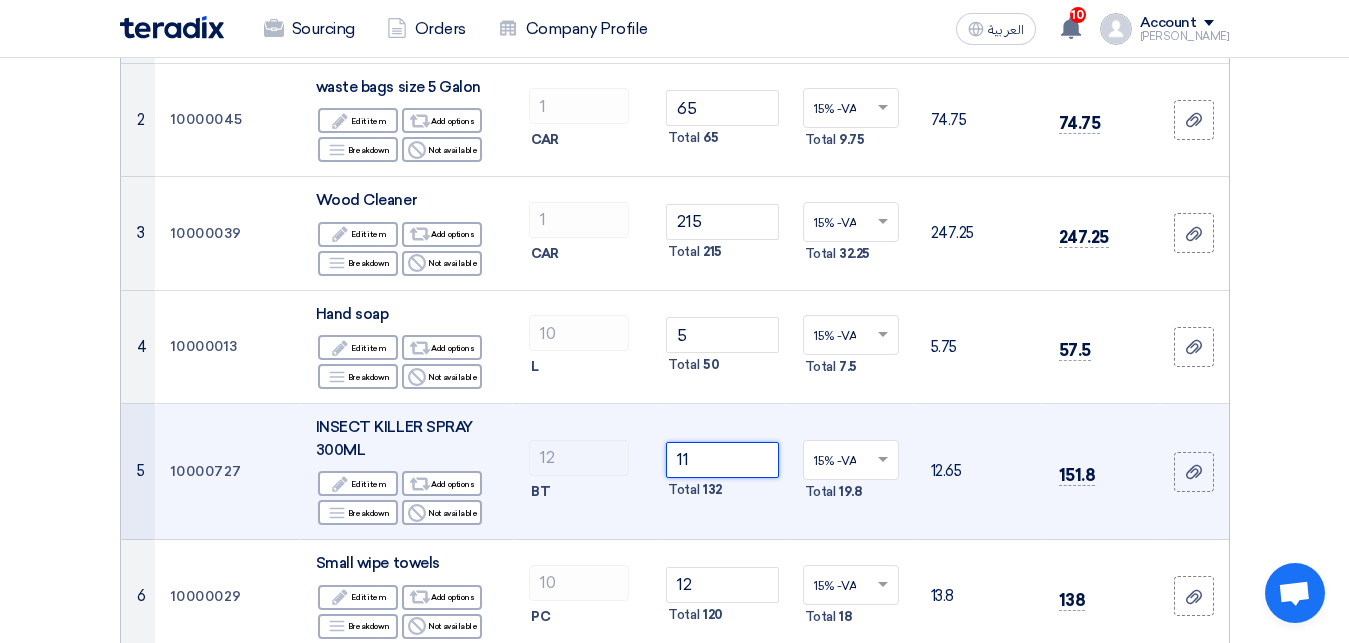 click on "11" 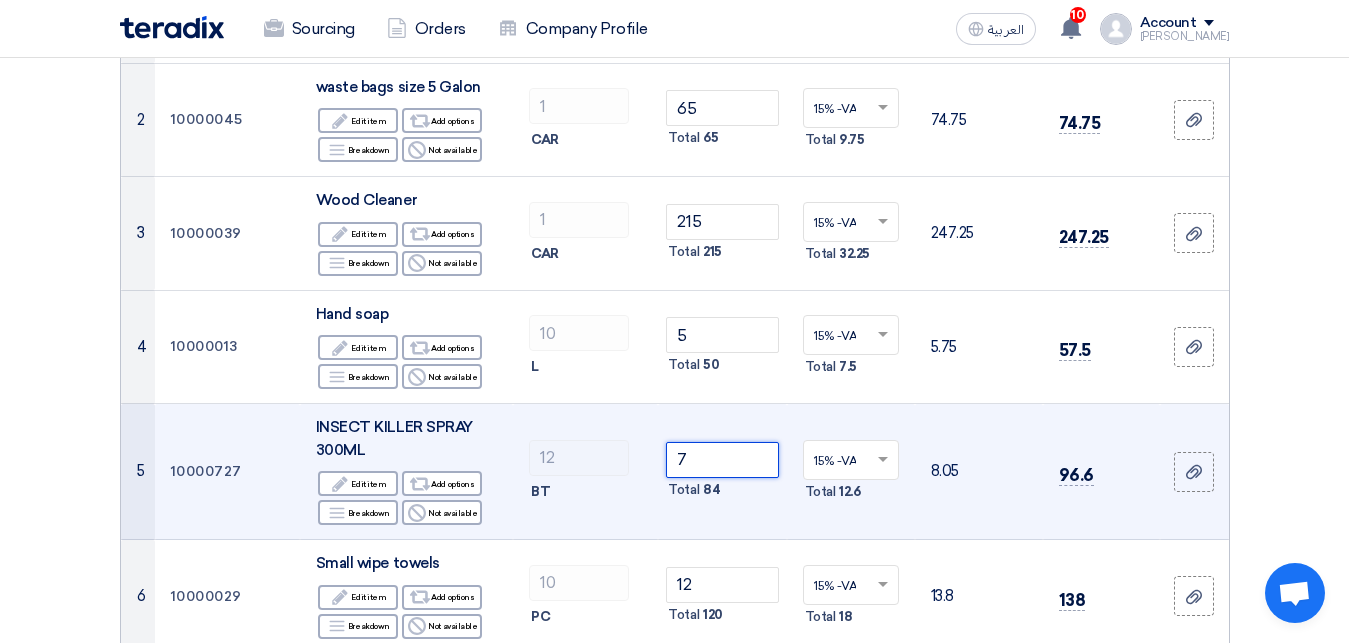 type on "7" 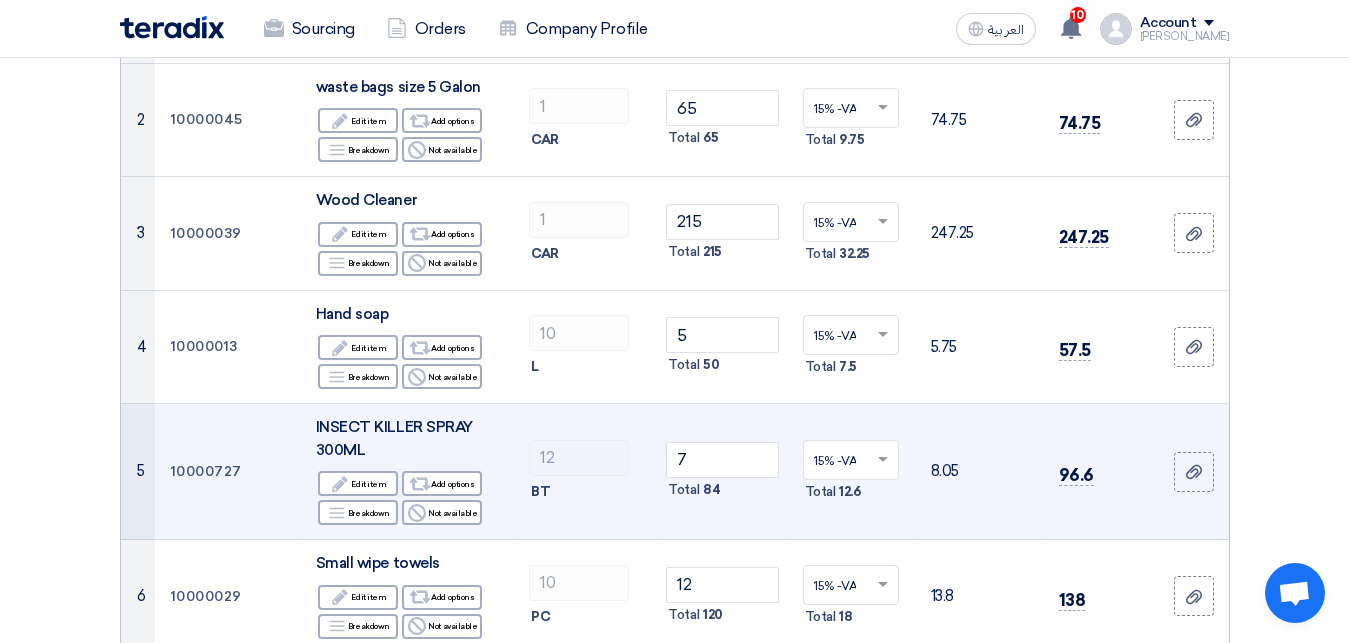 click on "BT" 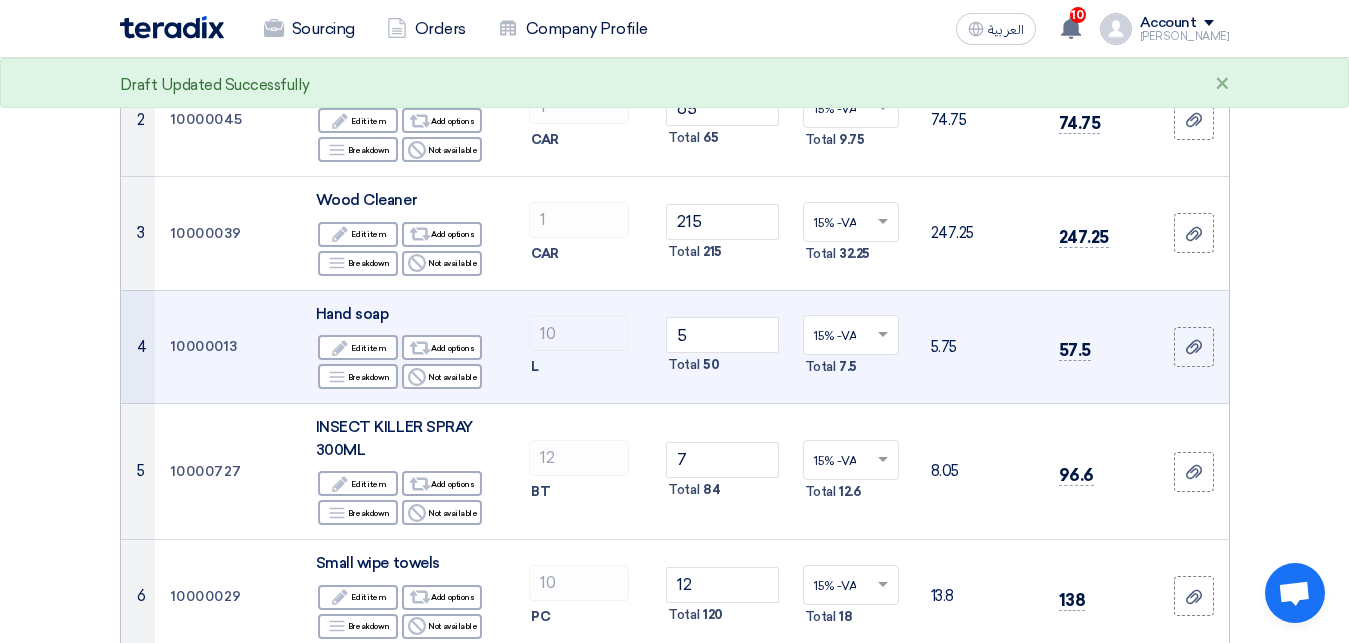 scroll, scrollTop: 306, scrollLeft: 0, axis: vertical 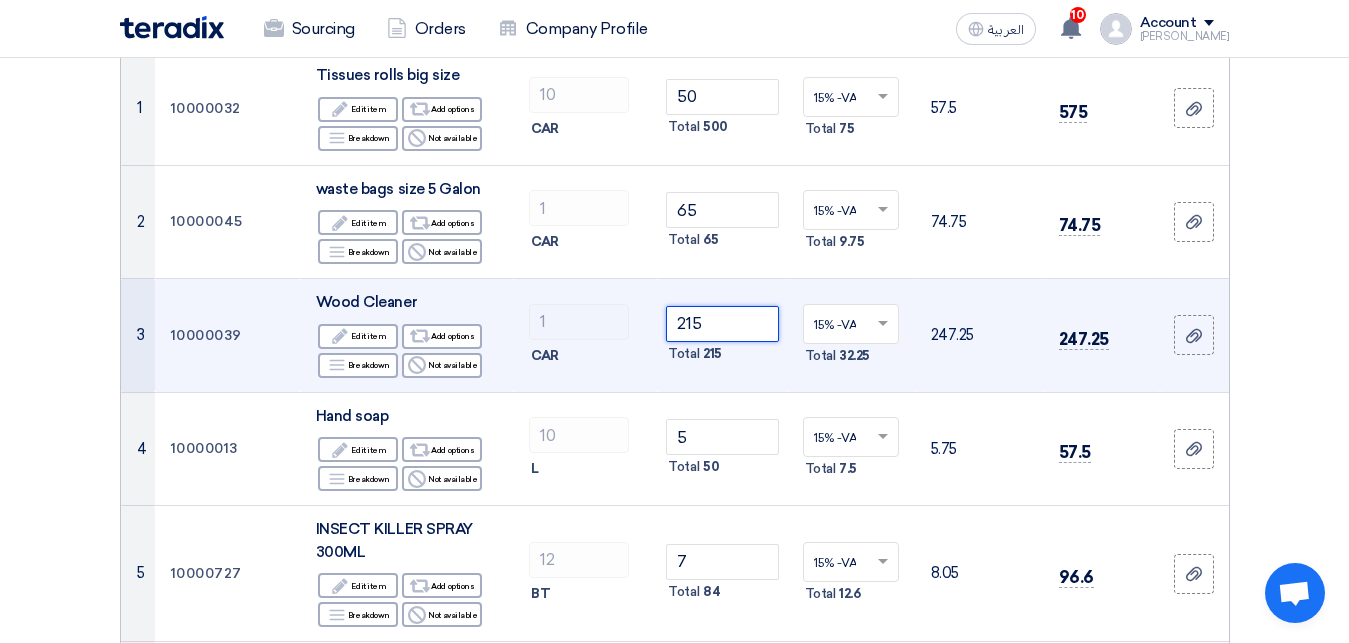 click on "215" 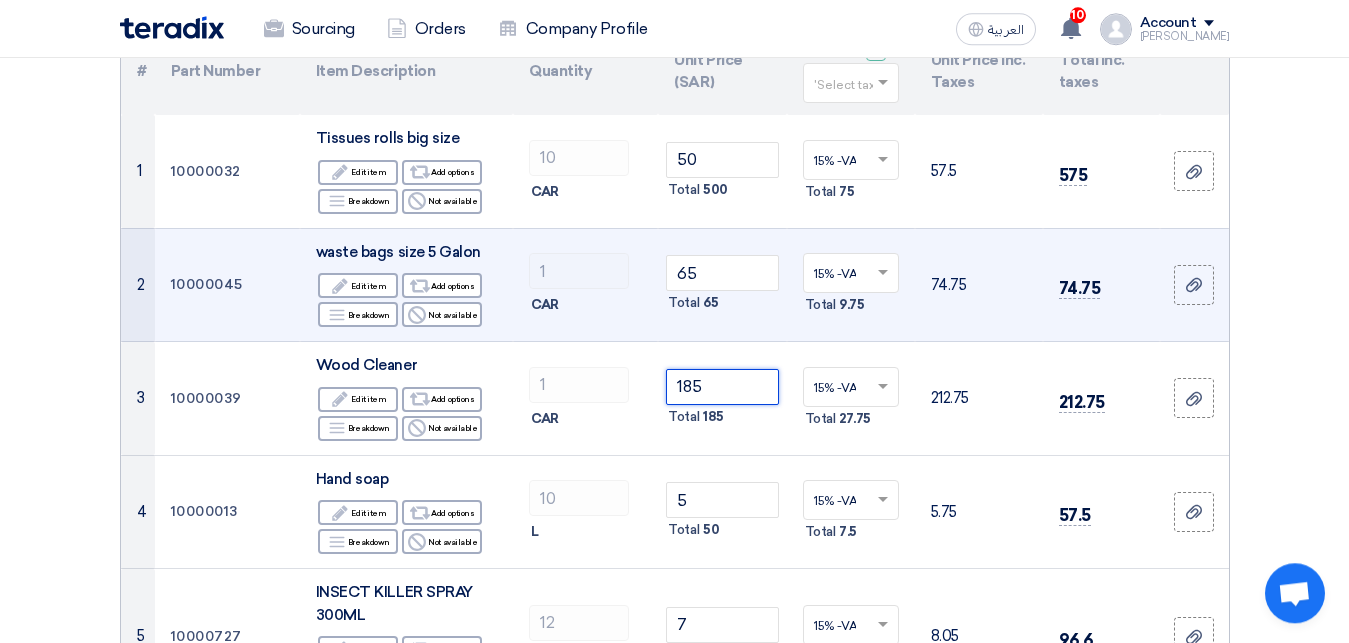 scroll, scrollTop: 102, scrollLeft: 0, axis: vertical 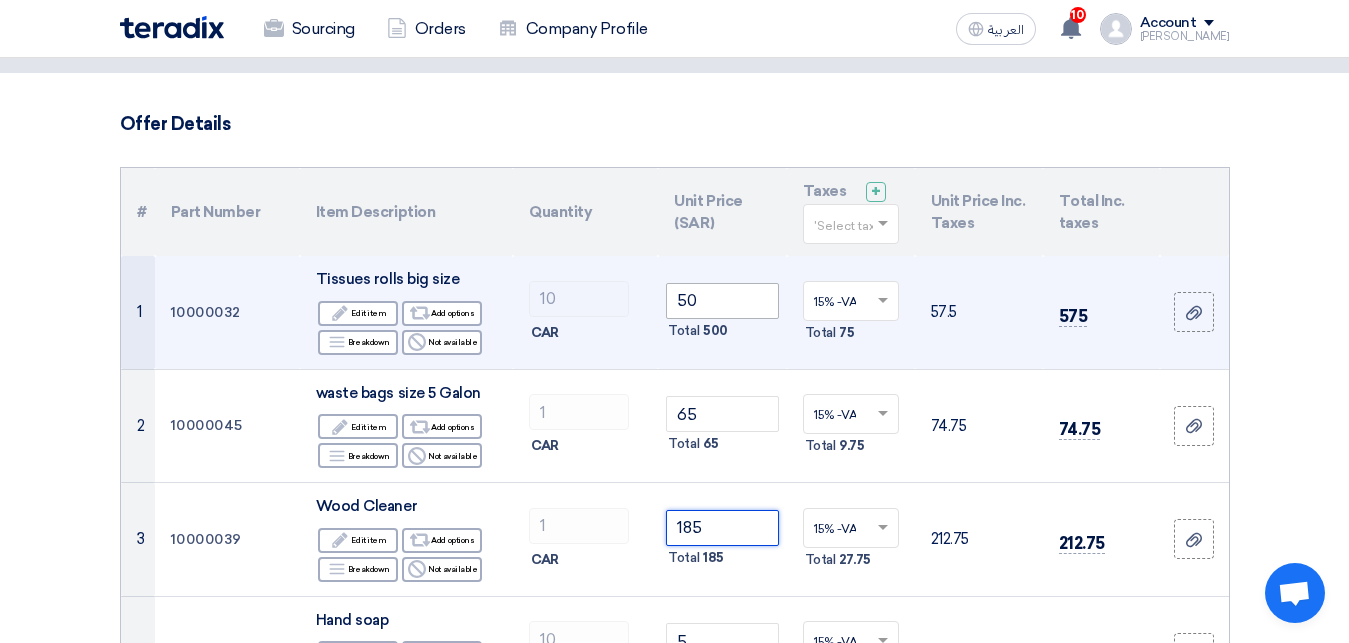 type on "185" 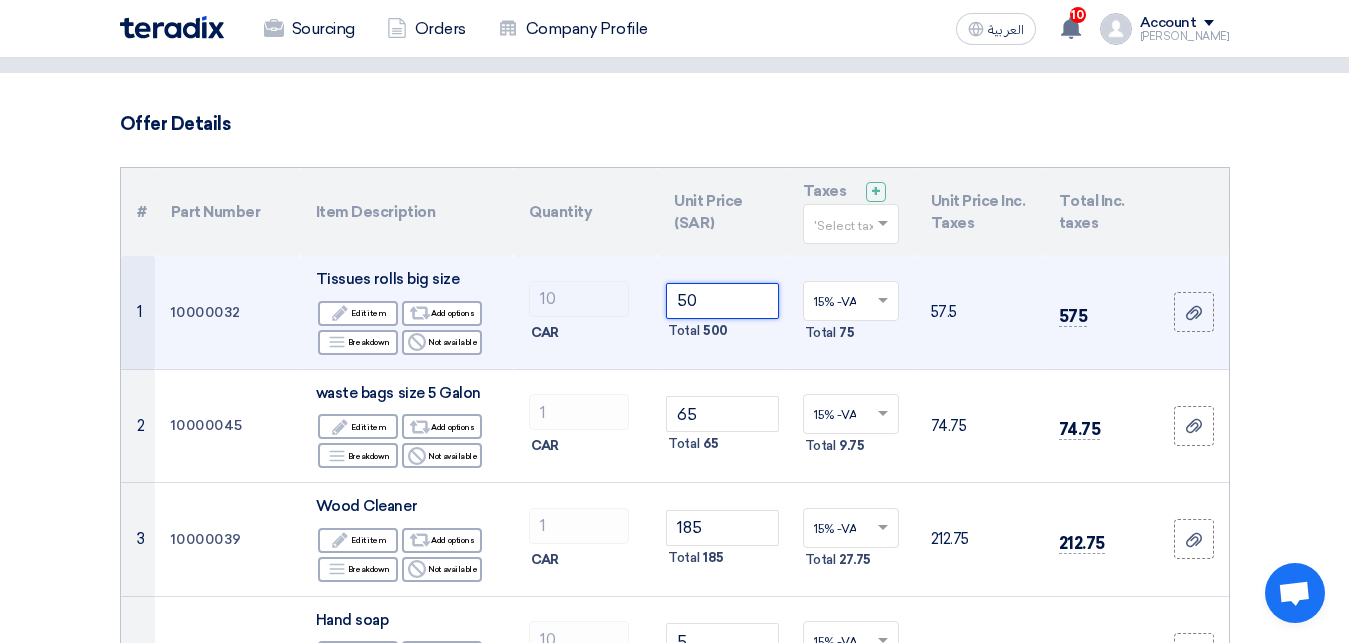 click on "50" 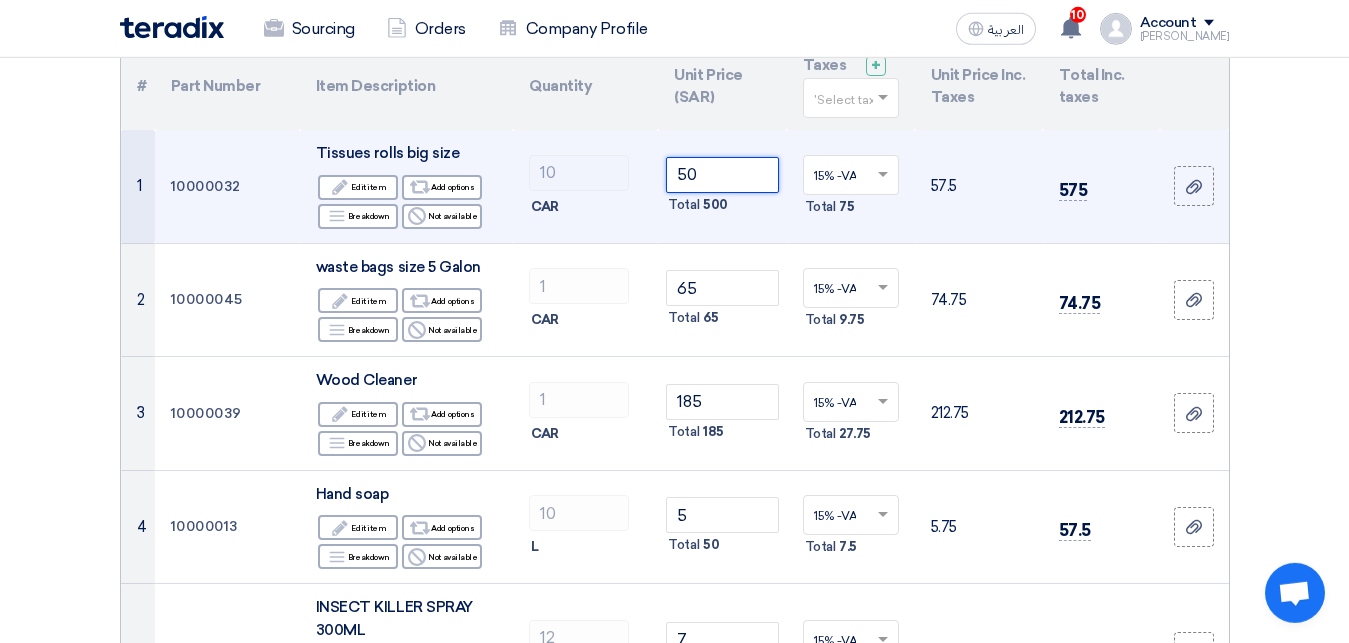 scroll, scrollTop: 306, scrollLeft: 0, axis: vertical 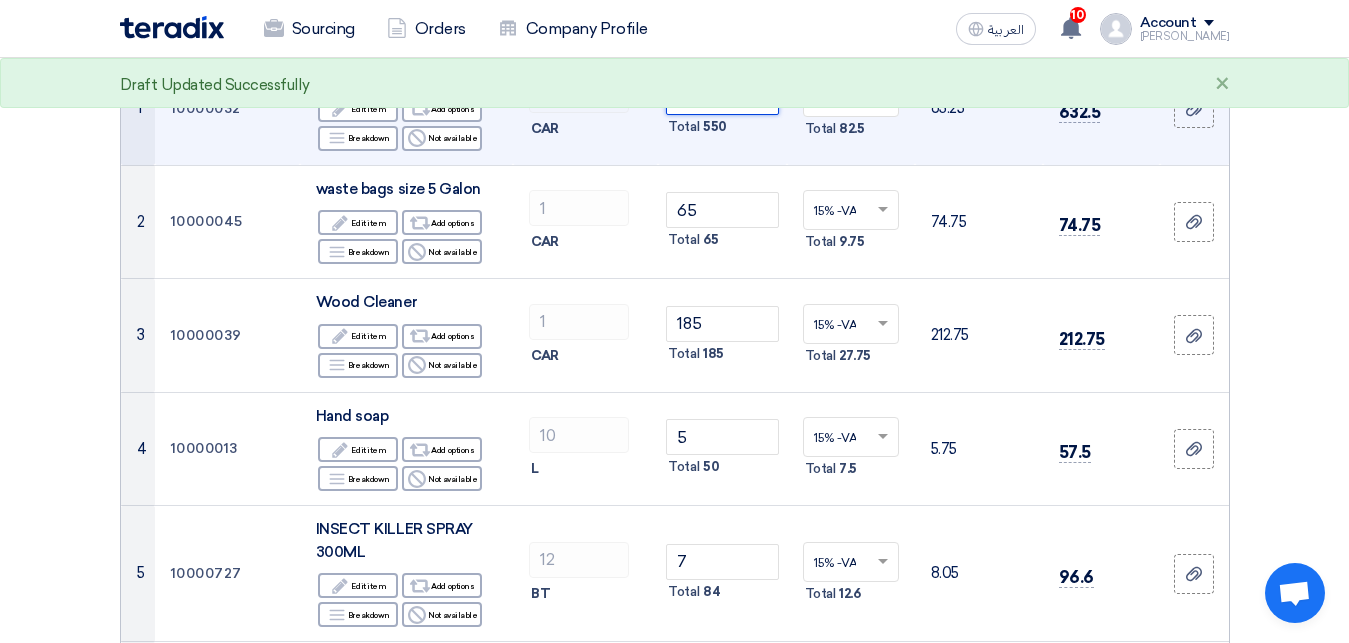 type on "55" 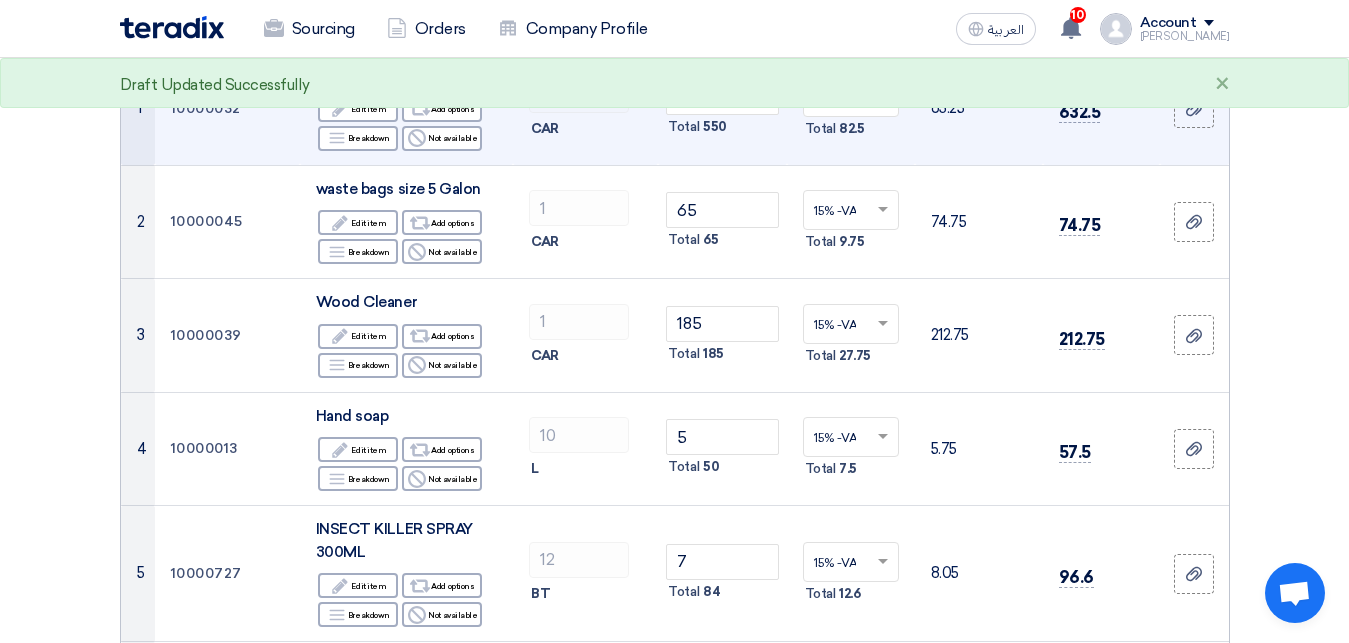 click on "10
CAR" 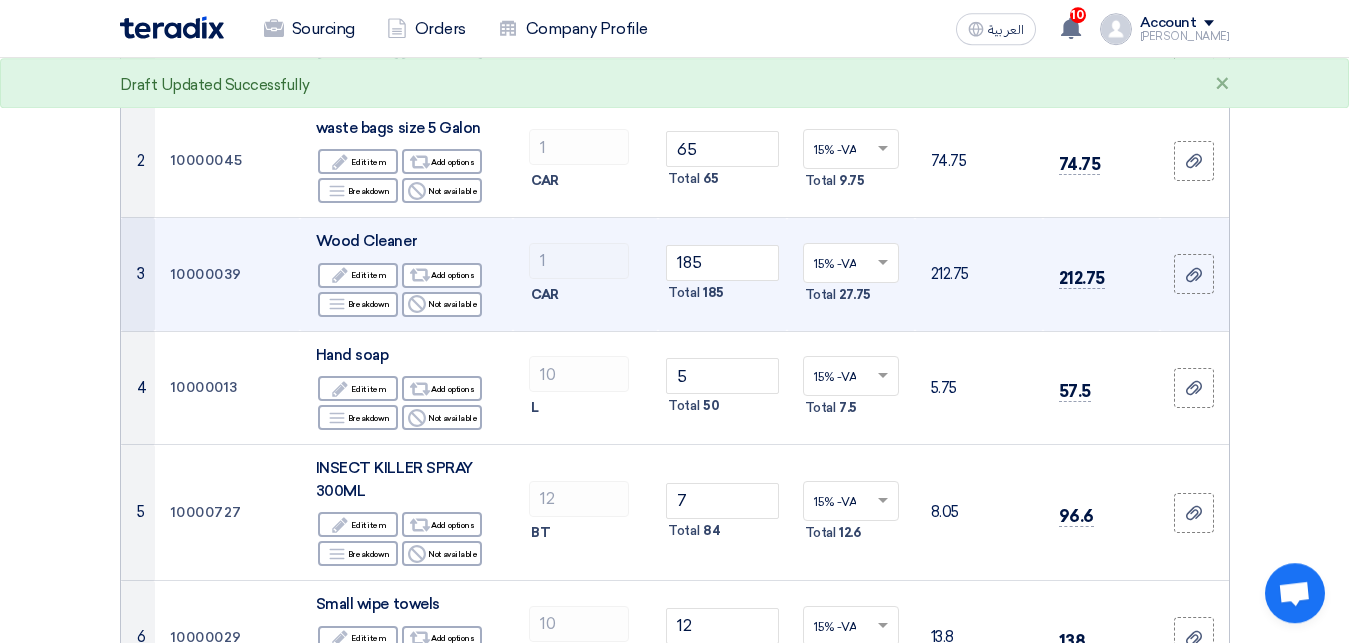 scroll, scrollTop: 408, scrollLeft: 0, axis: vertical 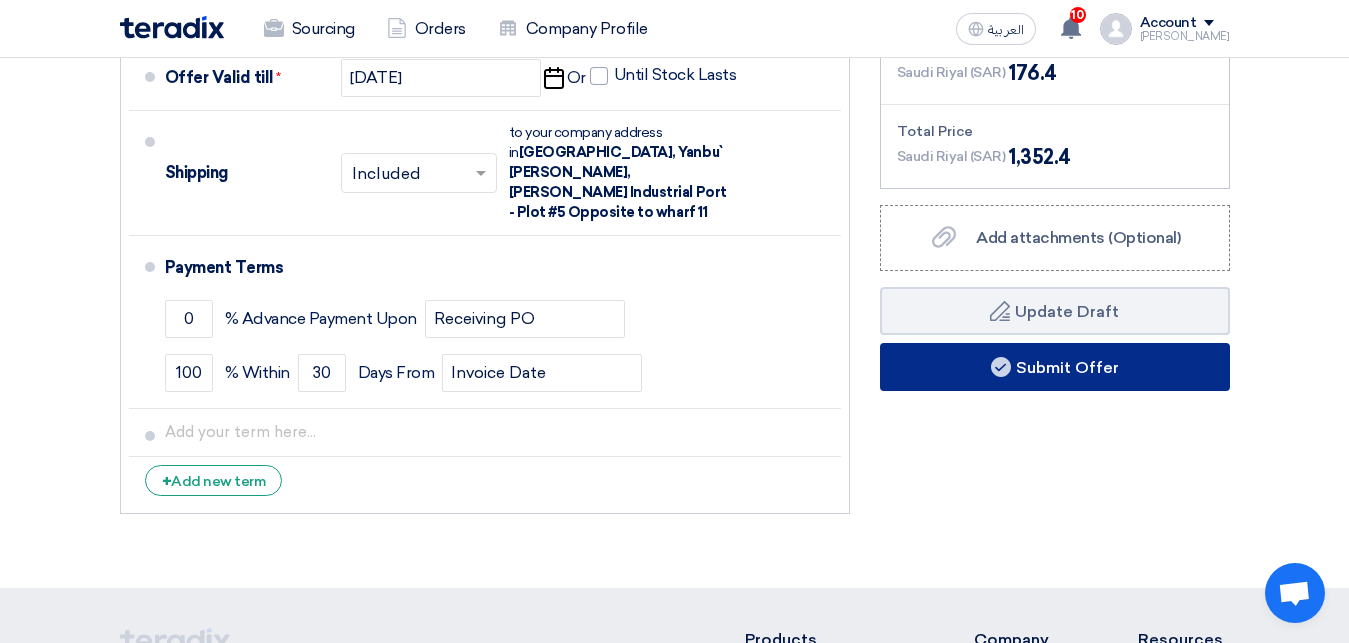 drag, startPoint x: 994, startPoint y: 359, endPoint x: 948, endPoint y: 356, distance: 46.09772 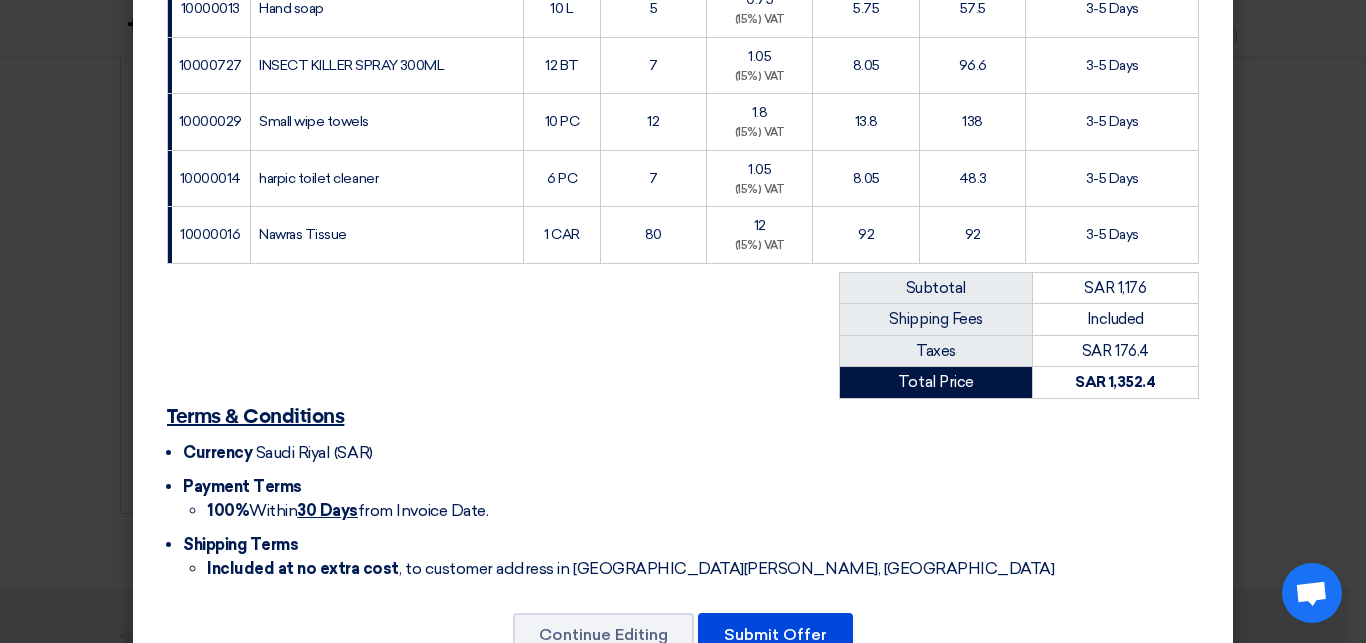scroll, scrollTop: 653, scrollLeft: 0, axis: vertical 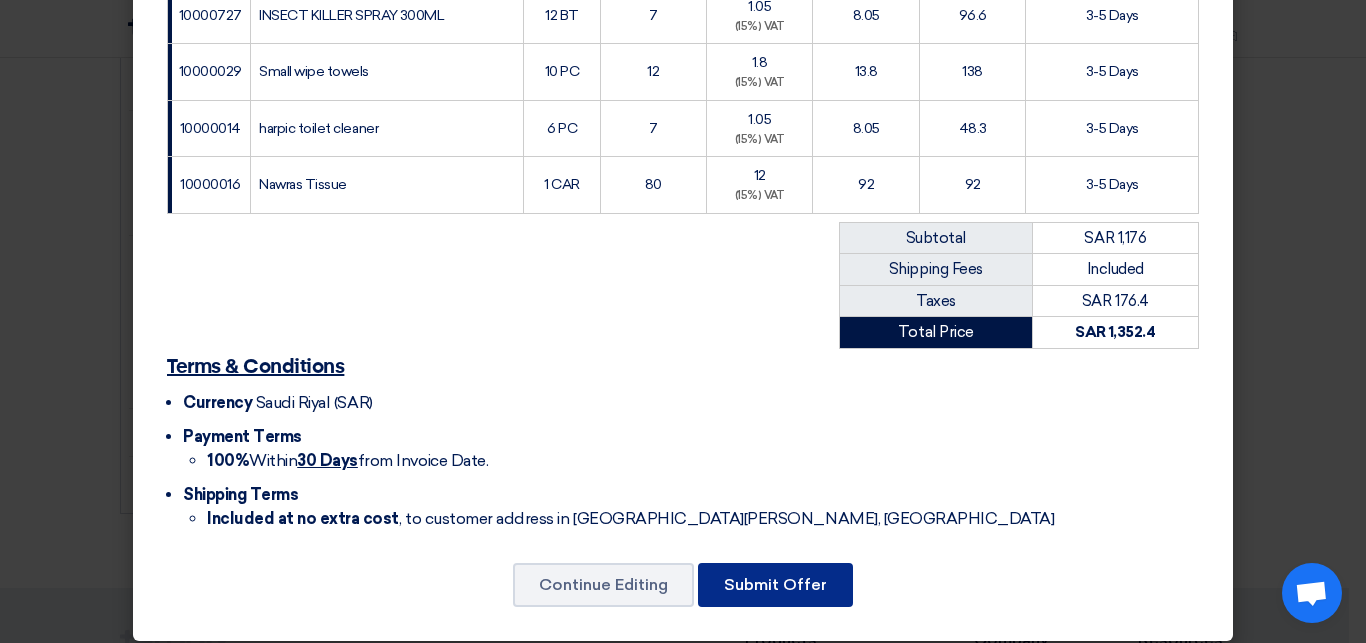 click on "Submit Offer" 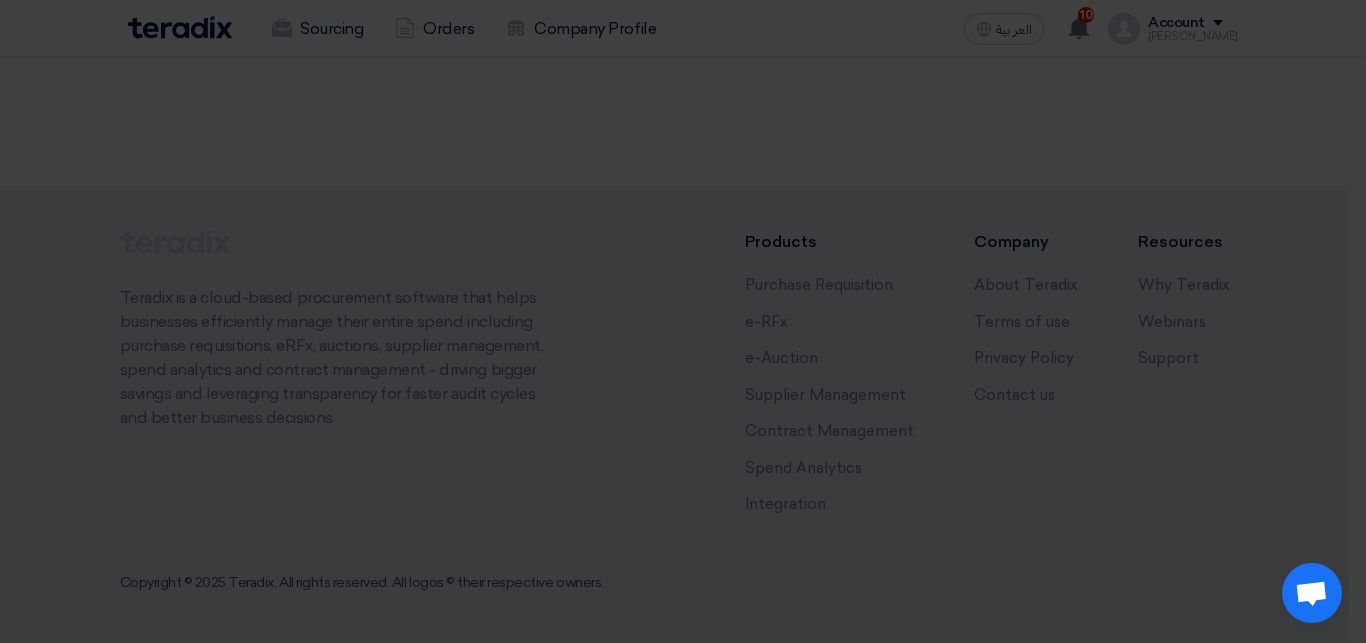 scroll, scrollTop: 168, scrollLeft: 0, axis: vertical 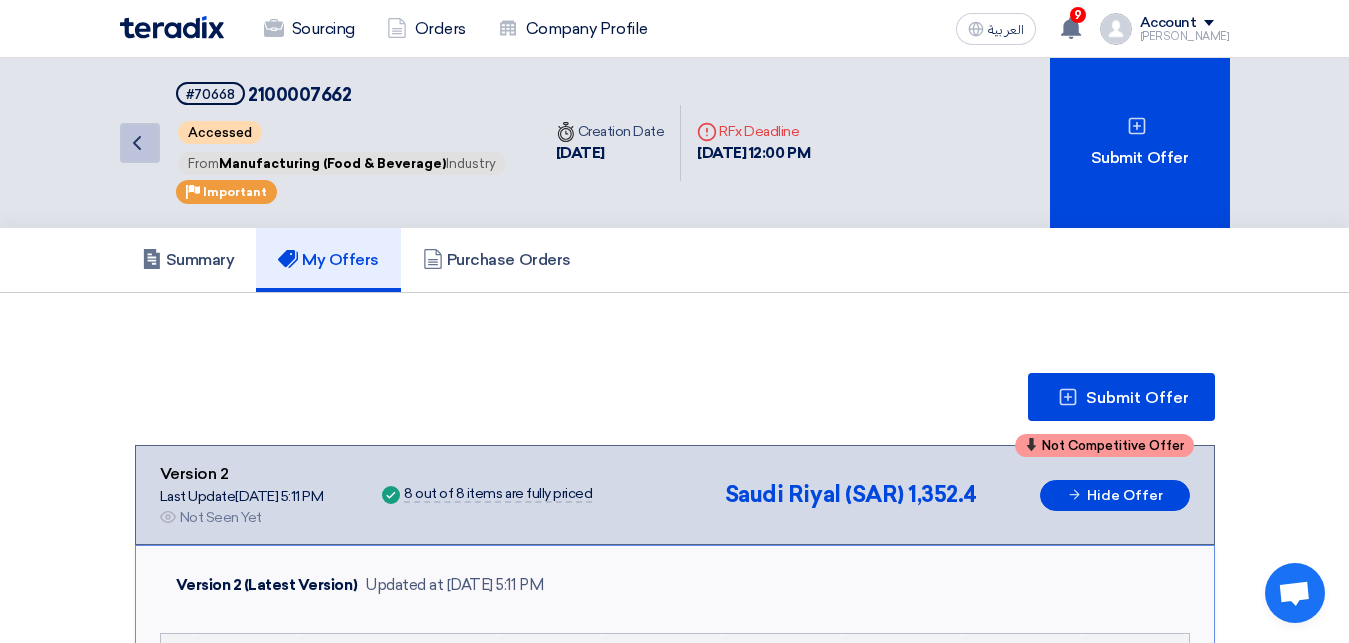click on "Back" 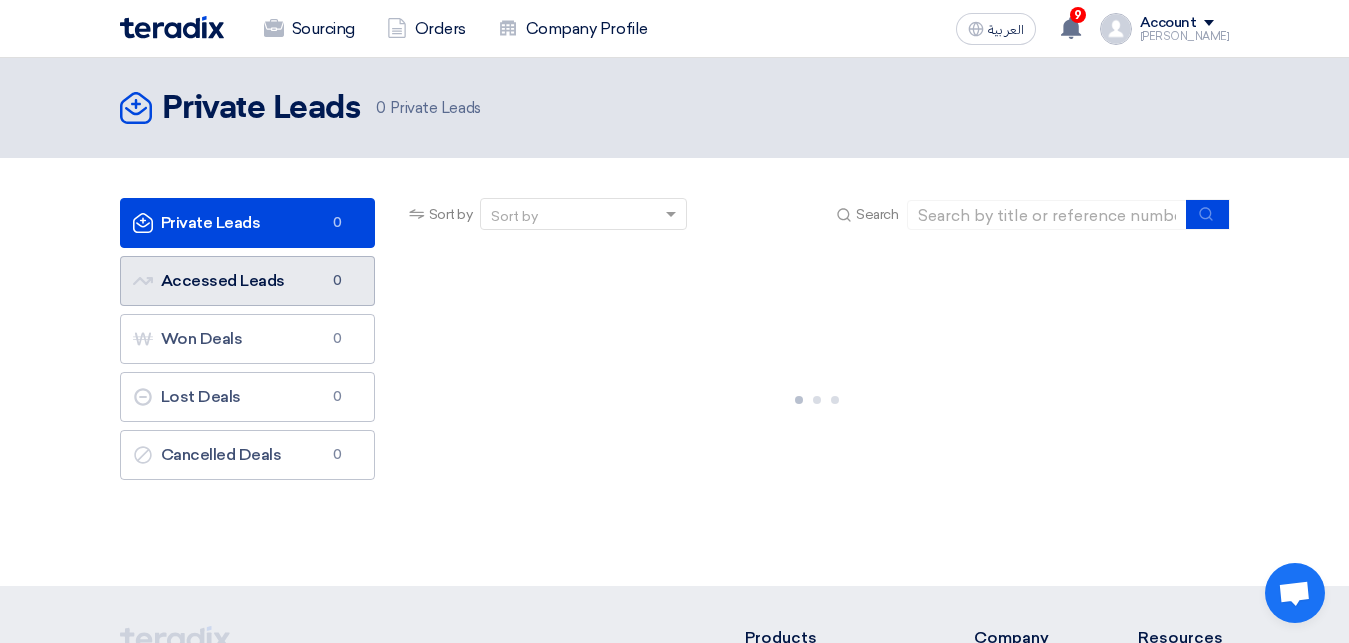click on "Accessed Leads
Accessed Leads
0" 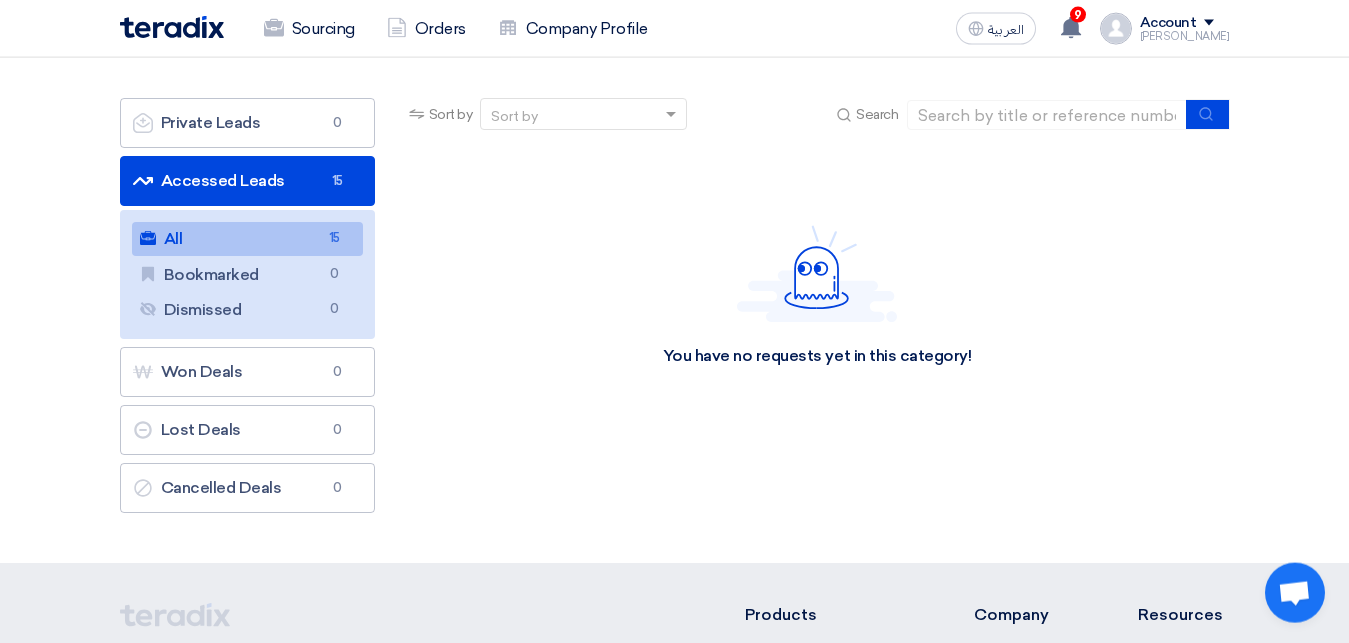 scroll, scrollTop: 102, scrollLeft: 0, axis: vertical 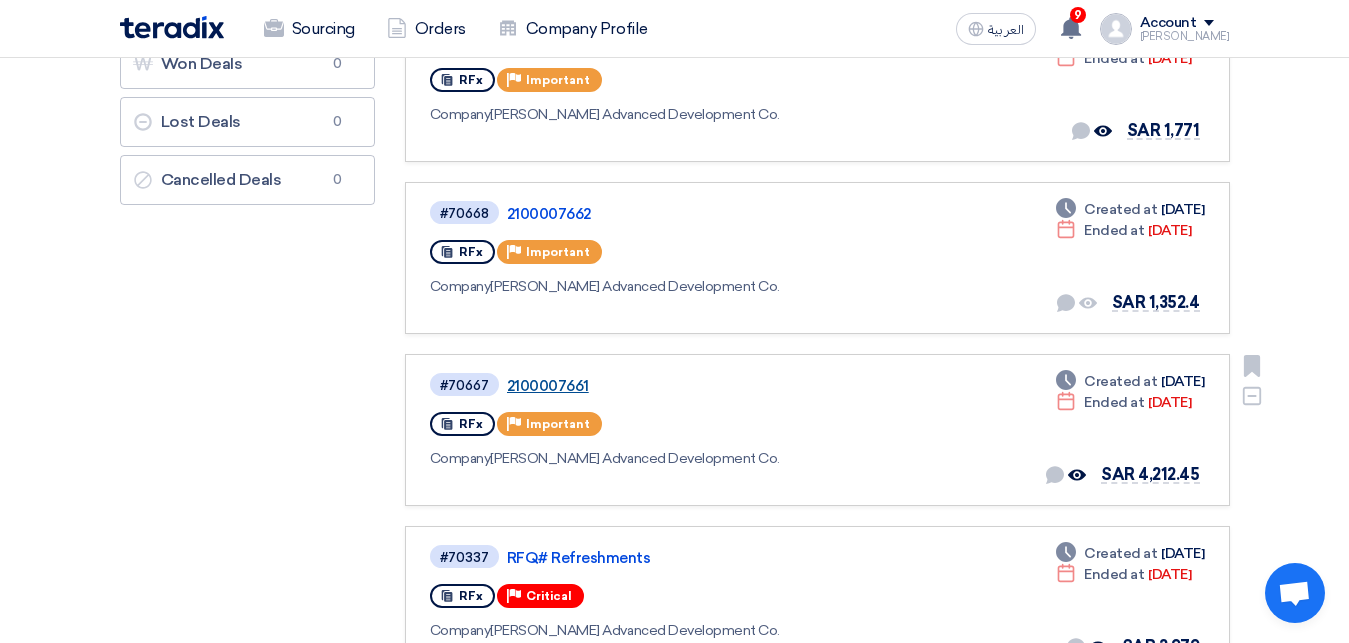 click on "2100007661" 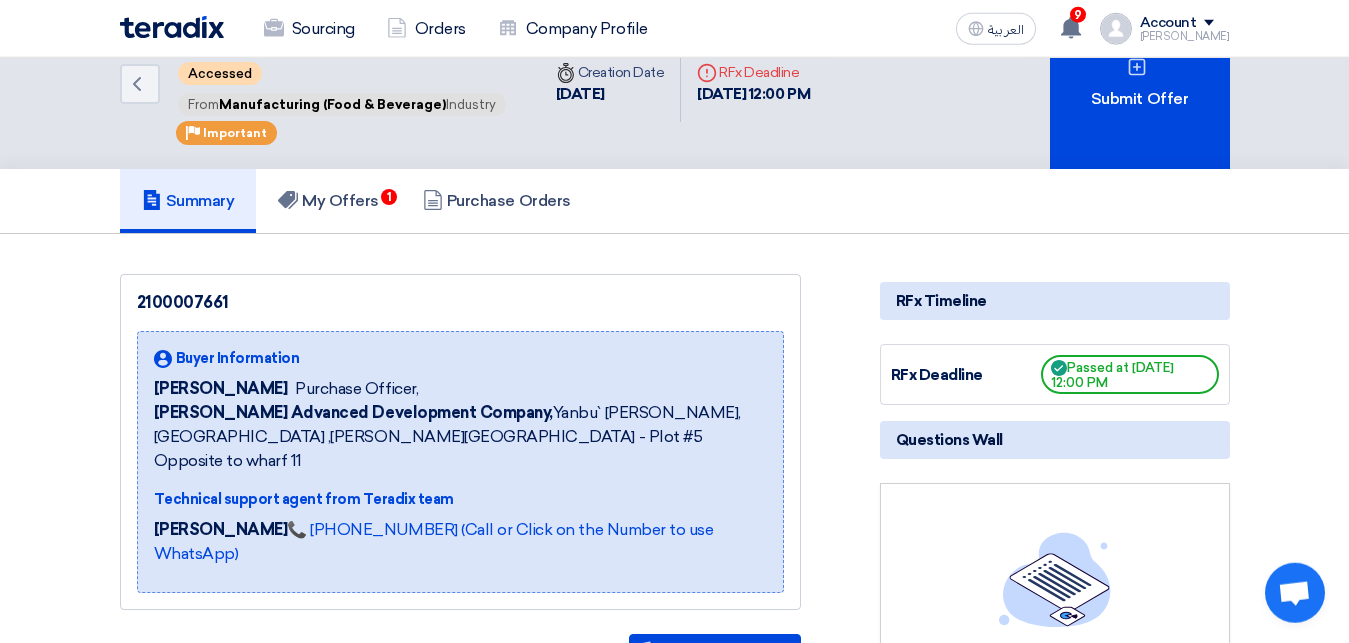 scroll, scrollTop: 0, scrollLeft: 0, axis: both 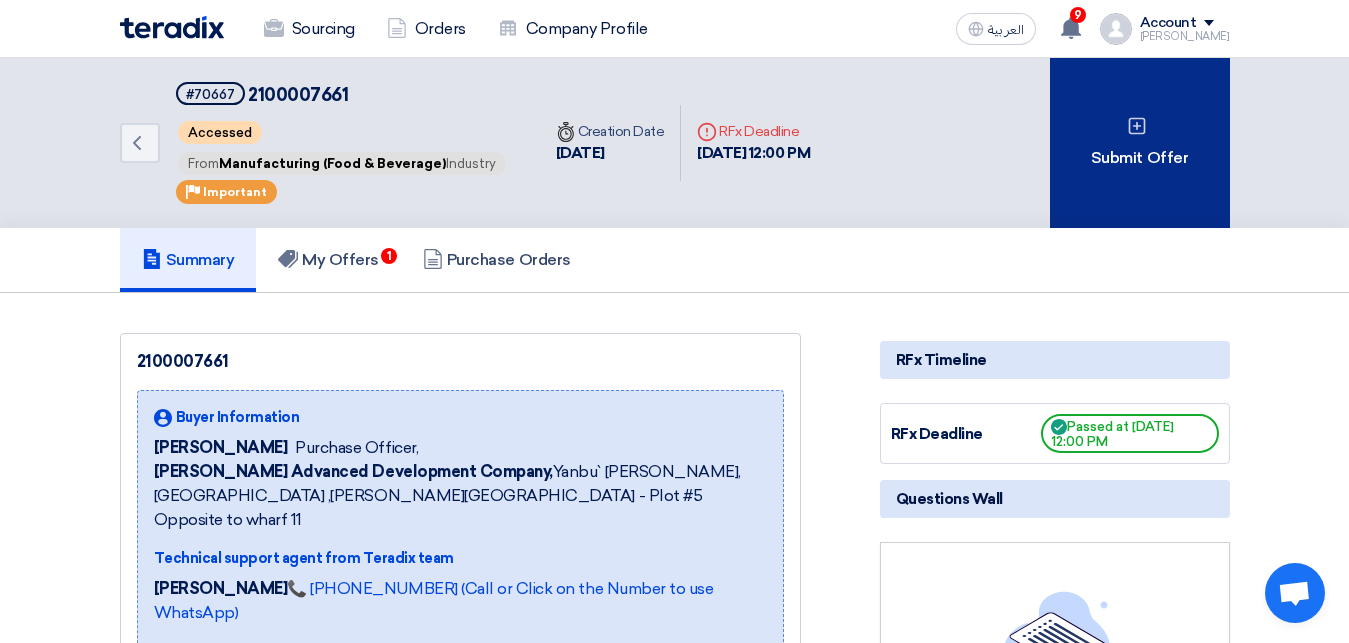click on "Submit Offer" 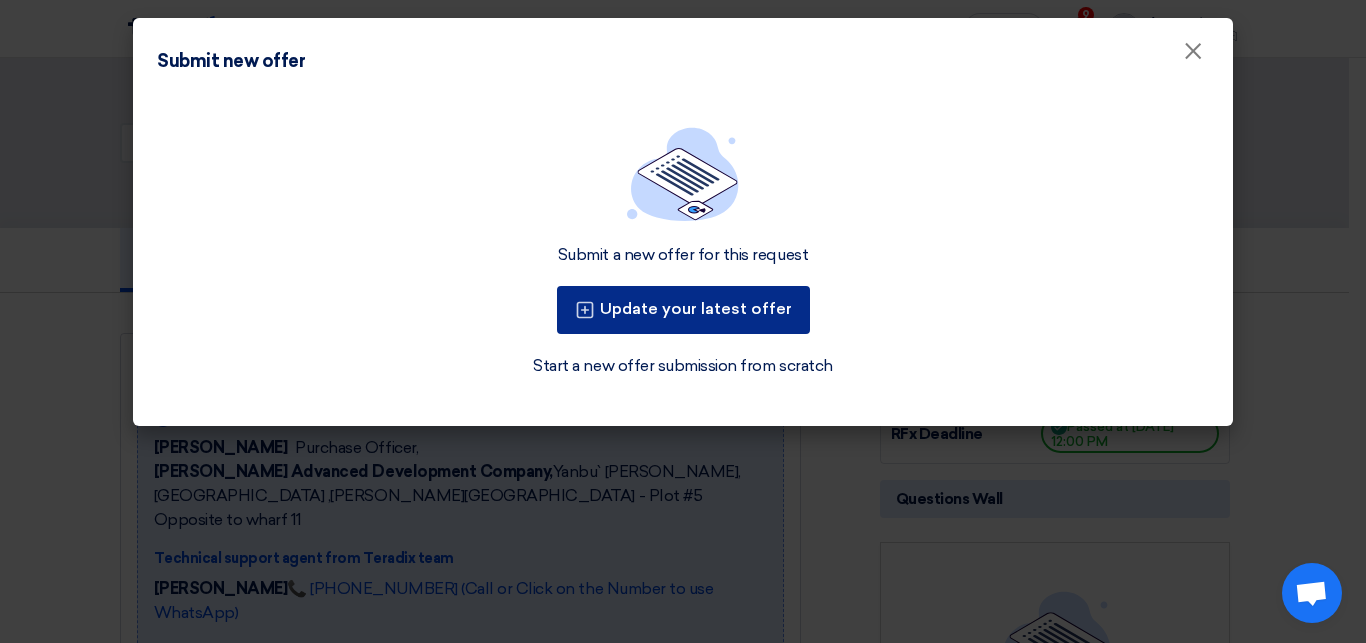 click on "Submit a new offer for this request
Update your latest offer
Start a new offer submission from scratch" 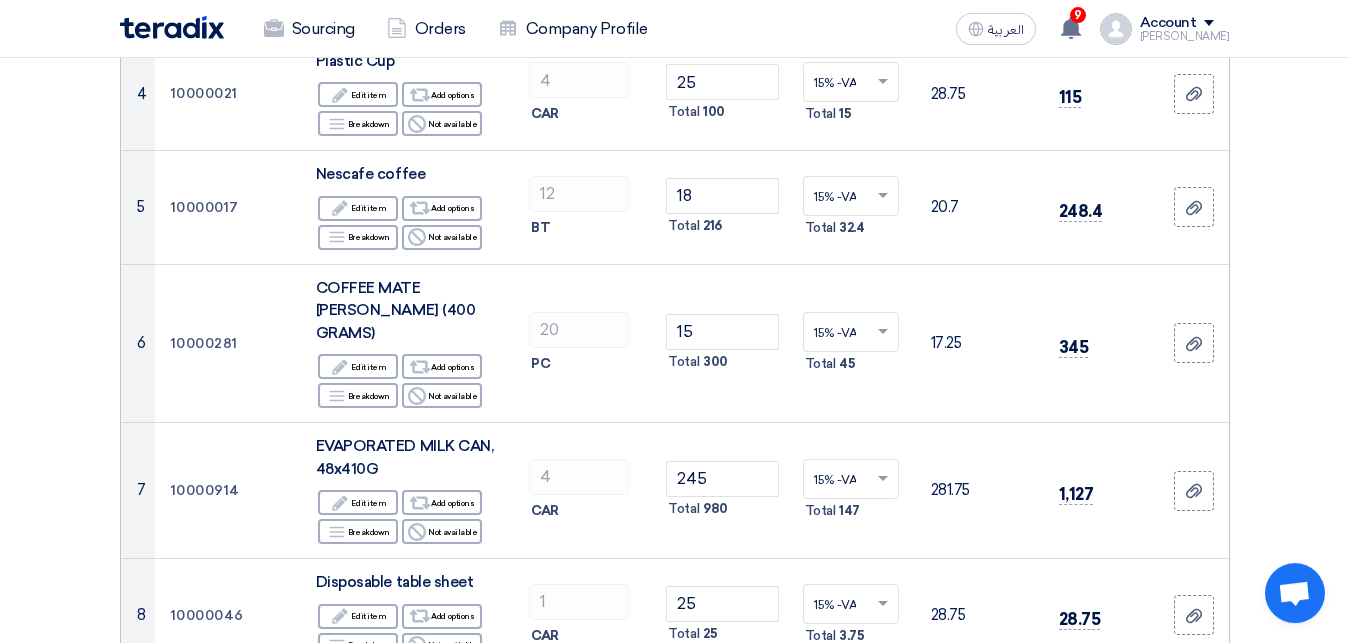 scroll, scrollTop: 612, scrollLeft: 0, axis: vertical 